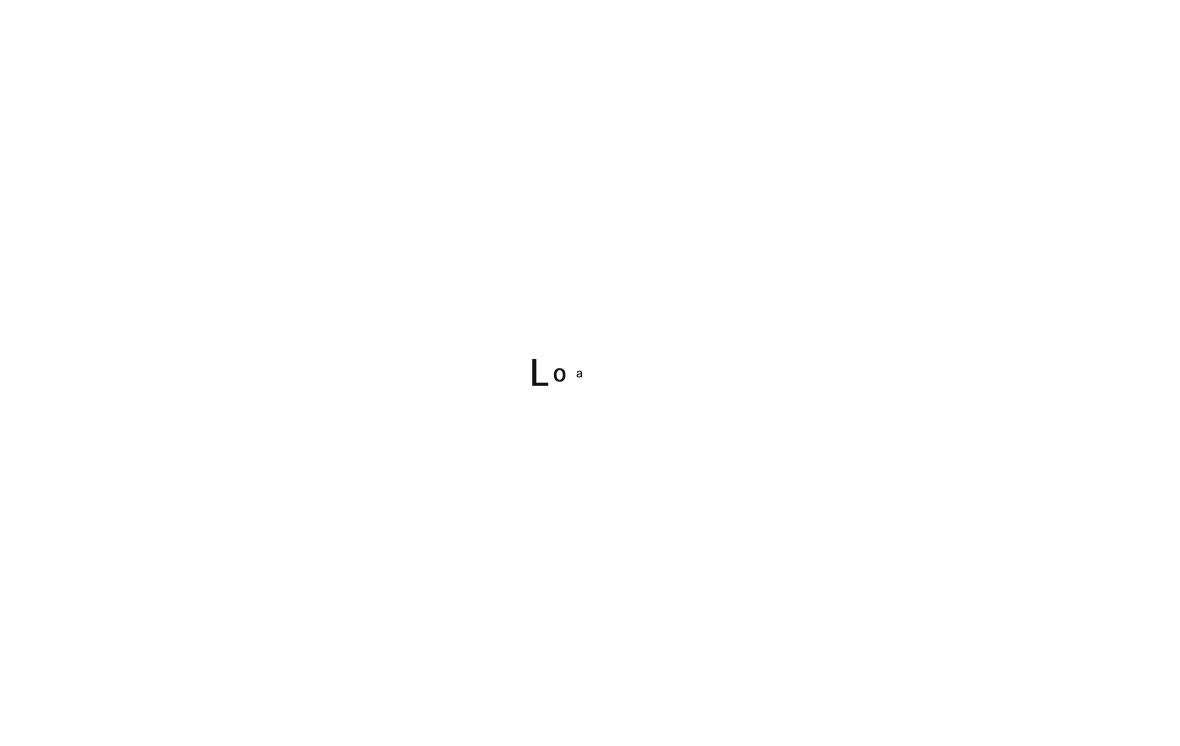 scroll, scrollTop: 0, scrollLeft: 0, axis: both 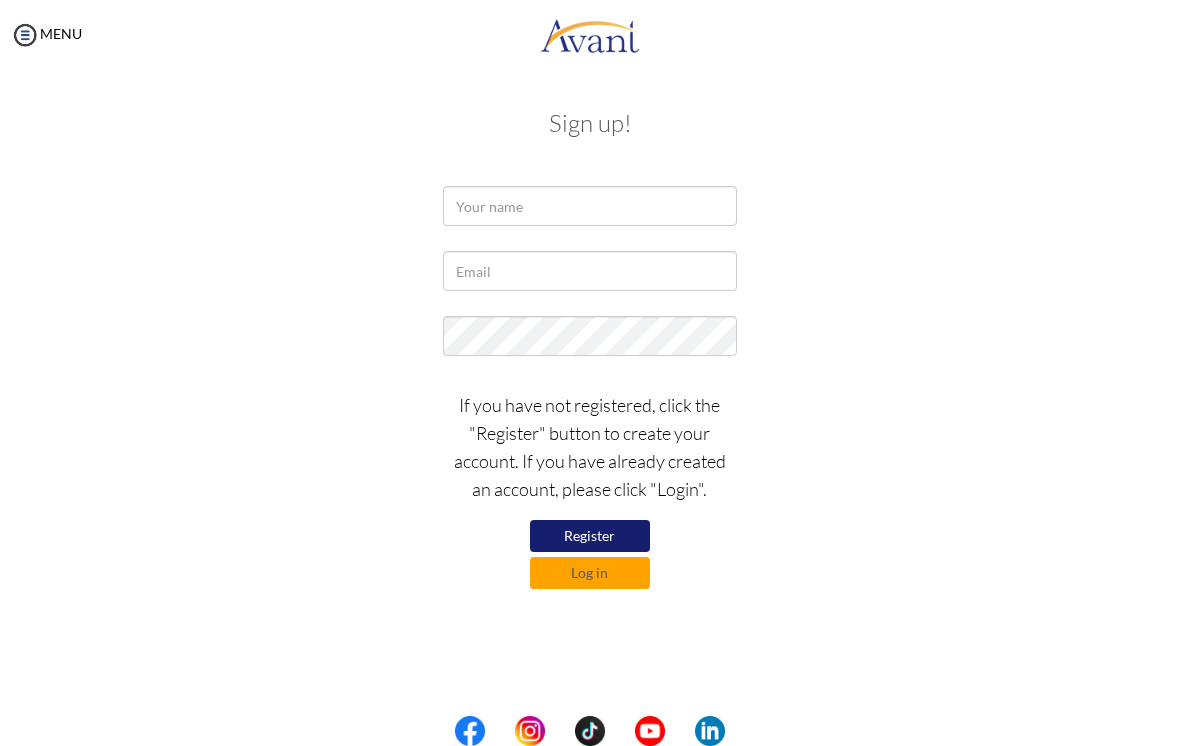 click on "Register" at bounding box center [590, 536] 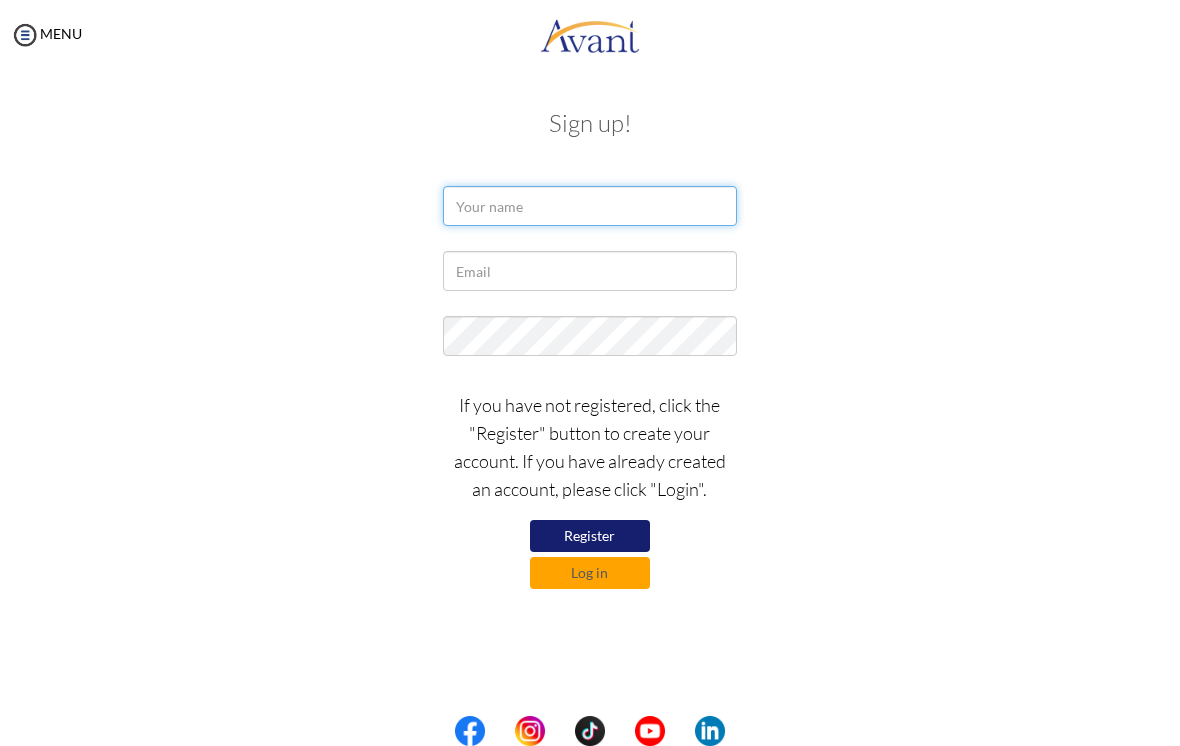 click at bounding box center (589, 206) 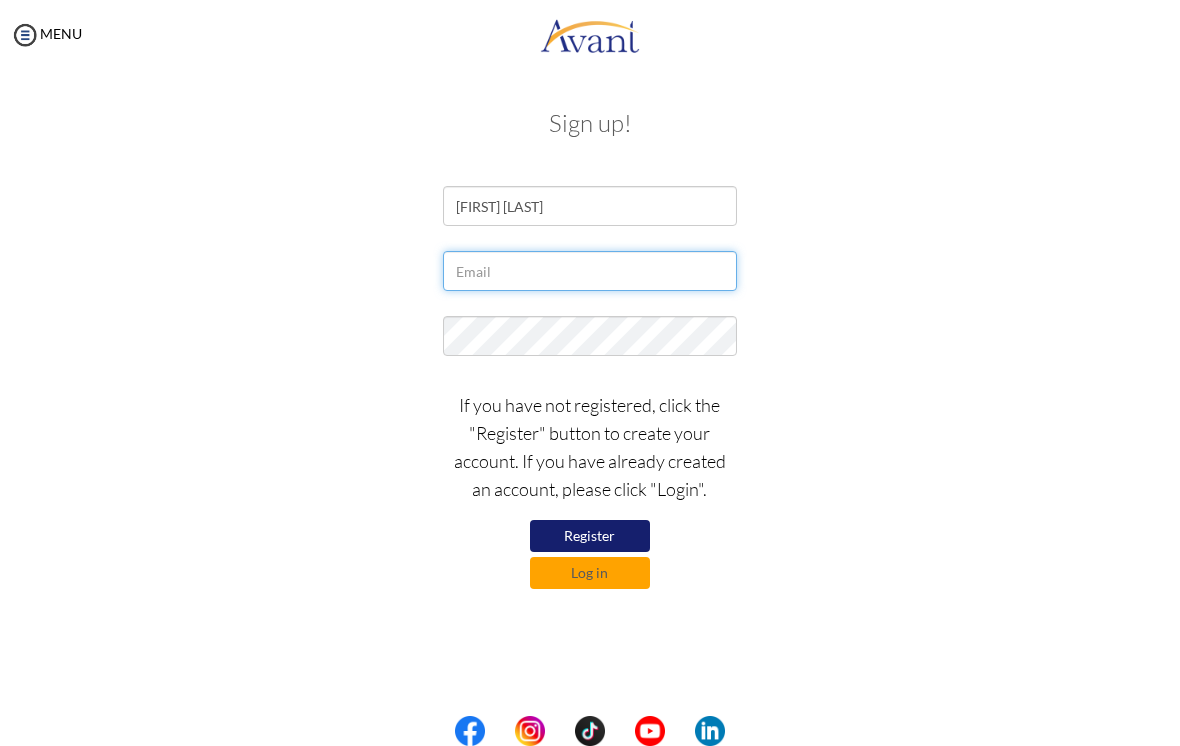 click at bounding box center (589, 271) 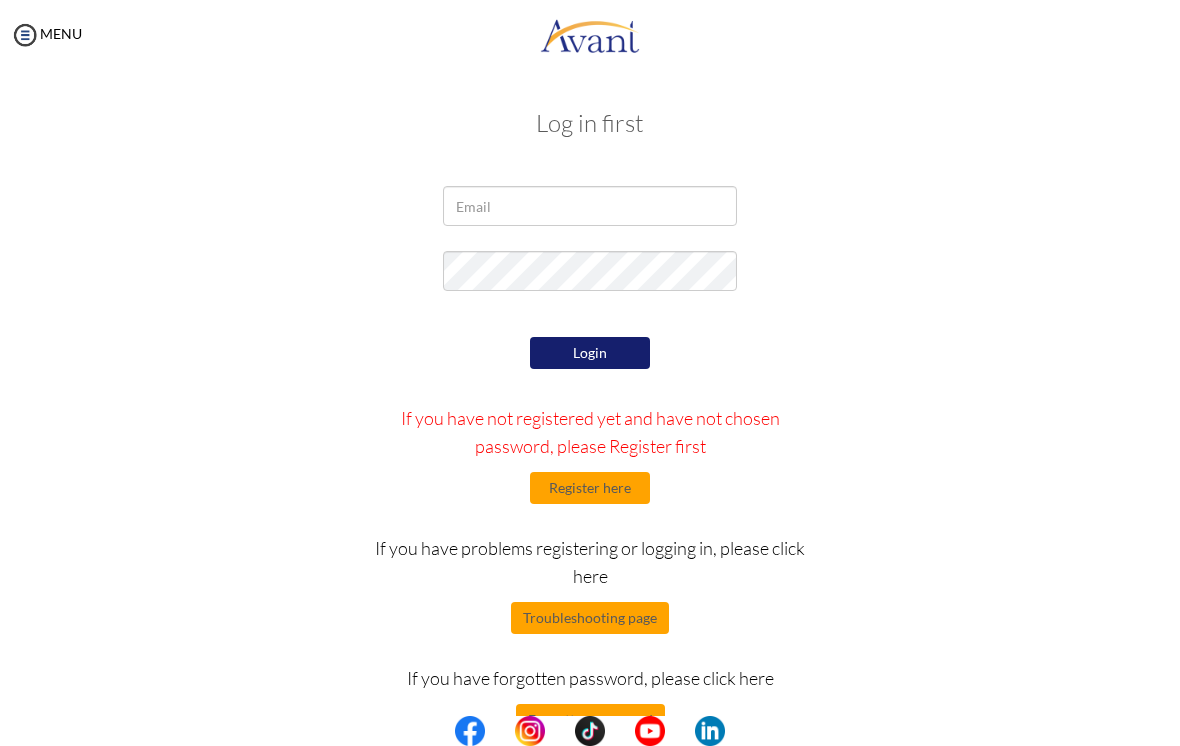 click on "Register here" at bounding box center (590, 488) 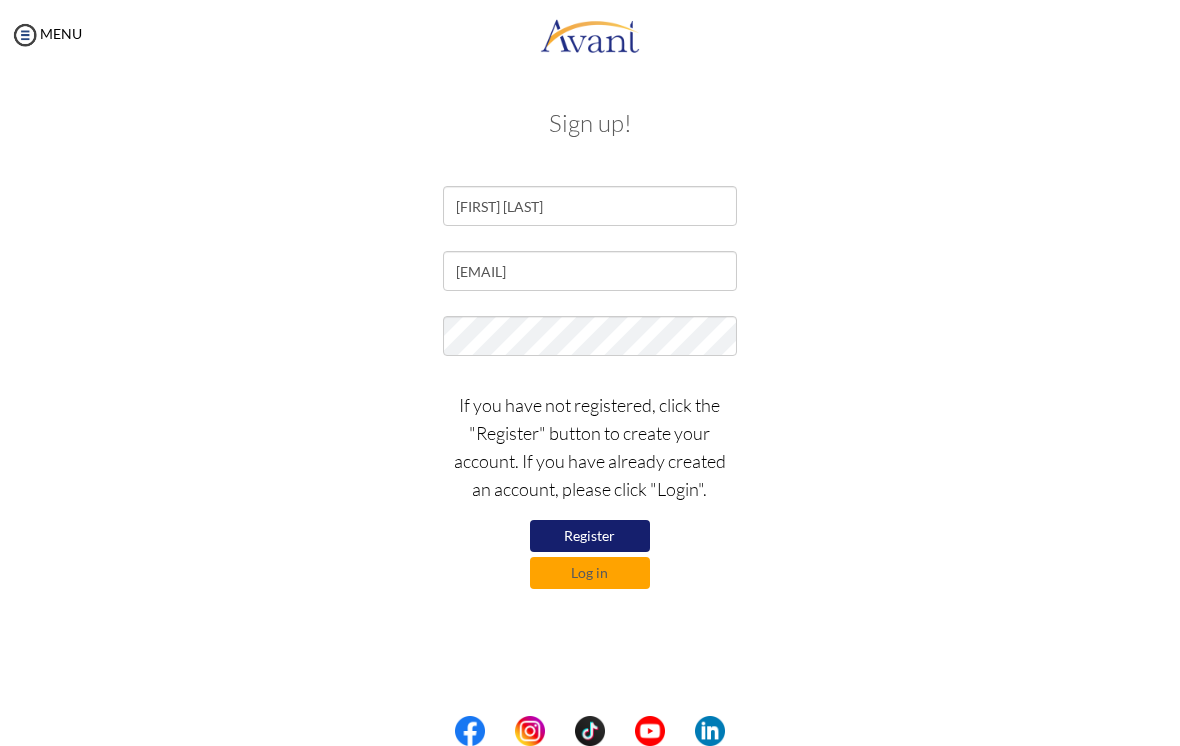 click on "Register" at bounding box center [590, 536] 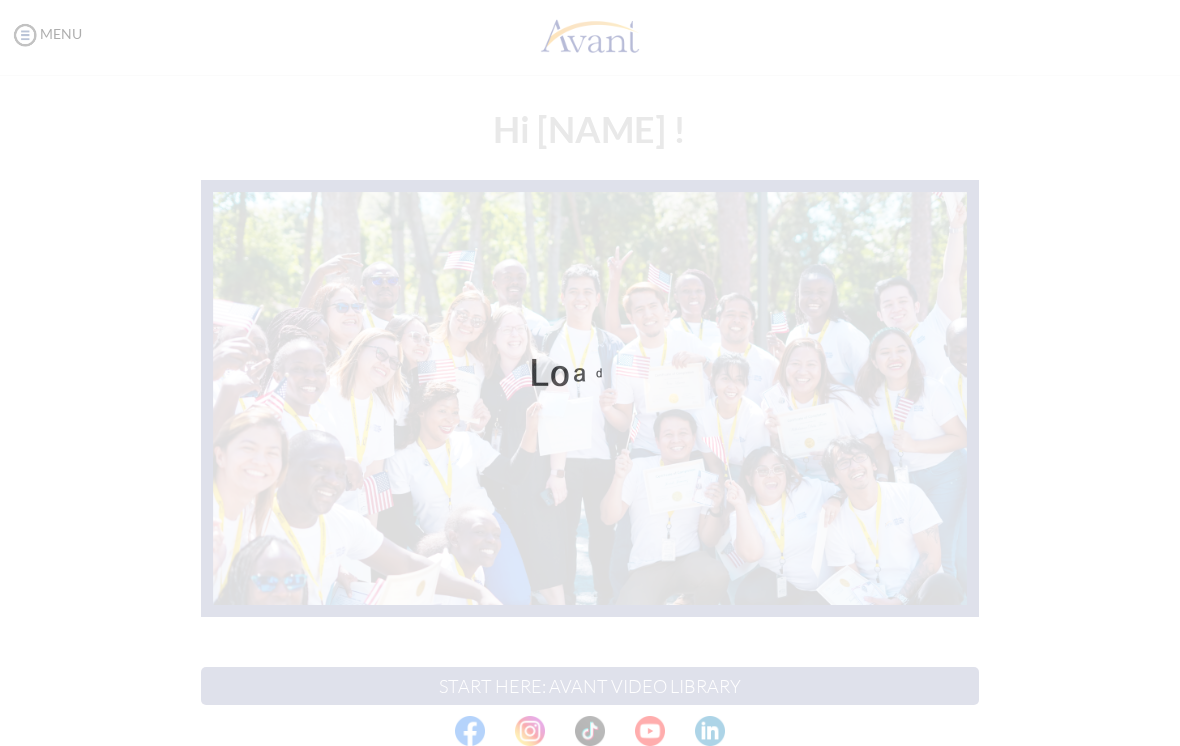 scroll, scrollTop: 0, scrollLeft: 0, axis: both 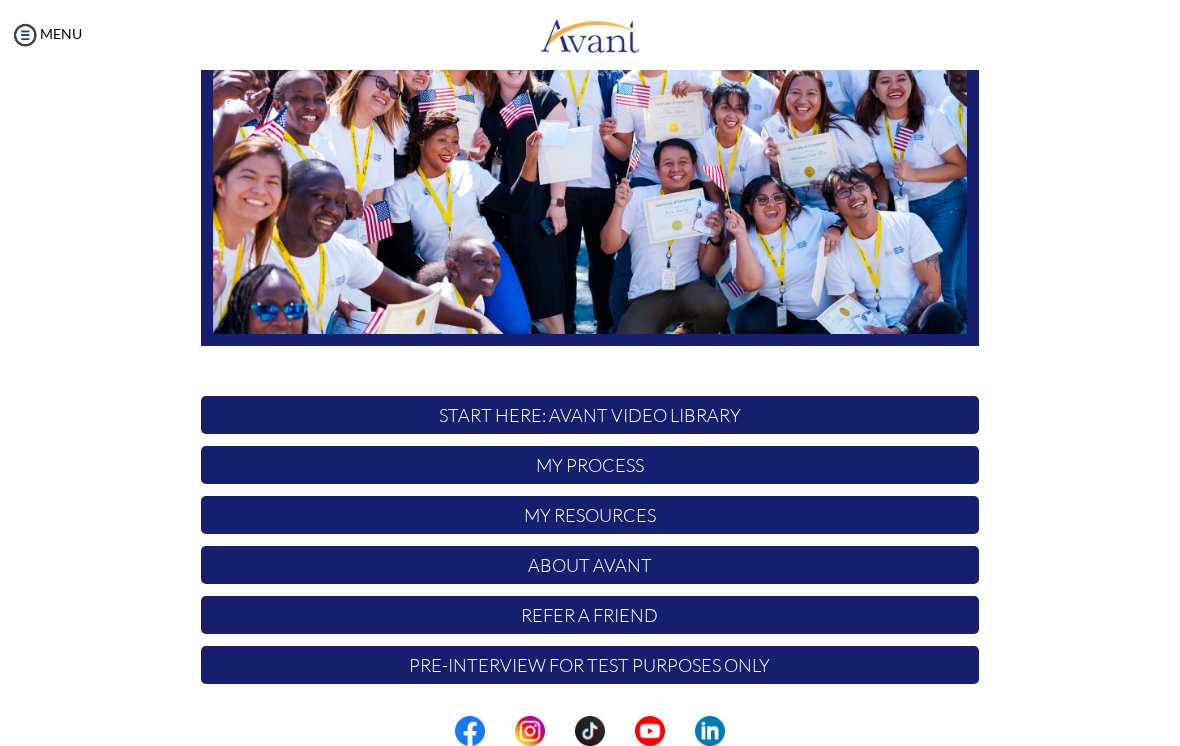 click on "My Process" at bounding box center (590, 465) 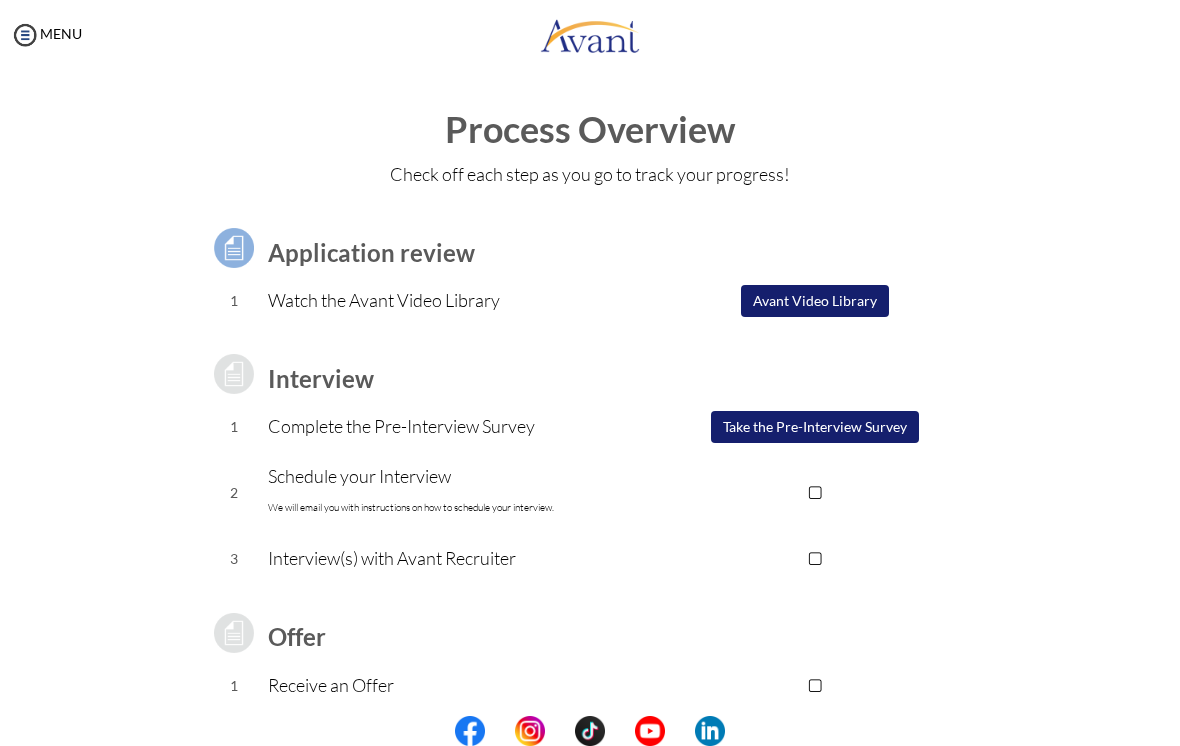 click on "Take the Pre-Interview Survey" at bounding box center (815, 427) 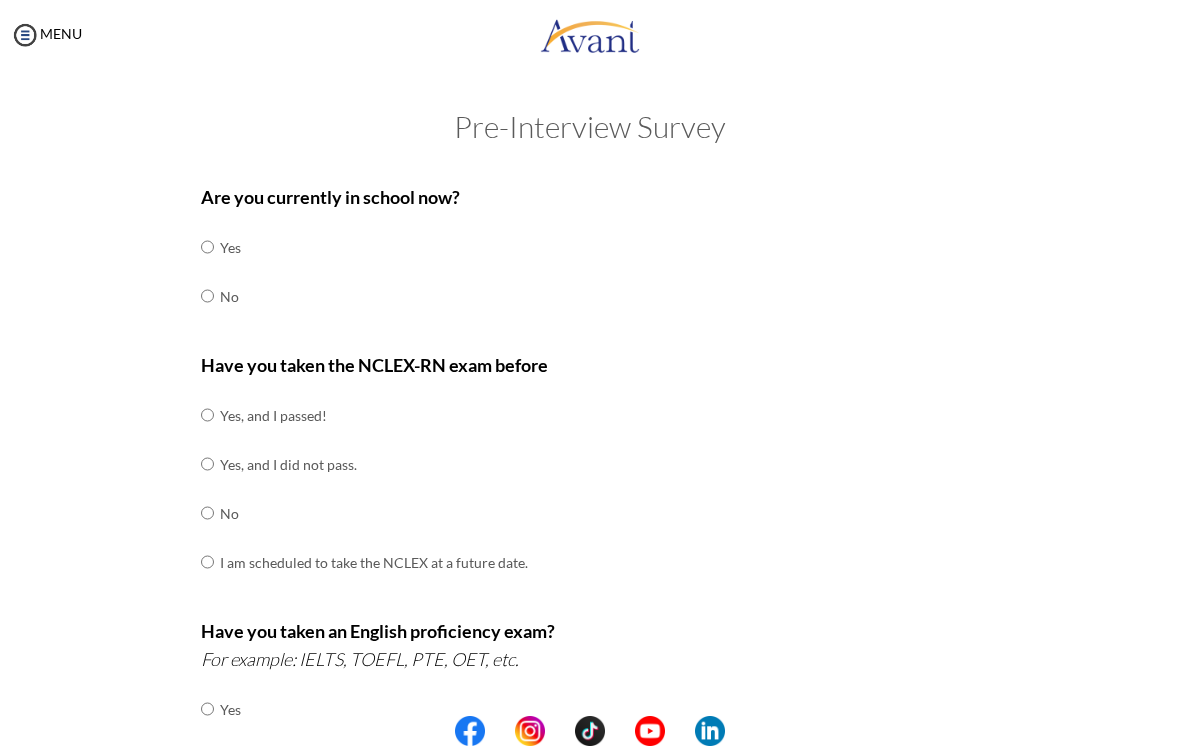 click at bounding box center [207, 247] 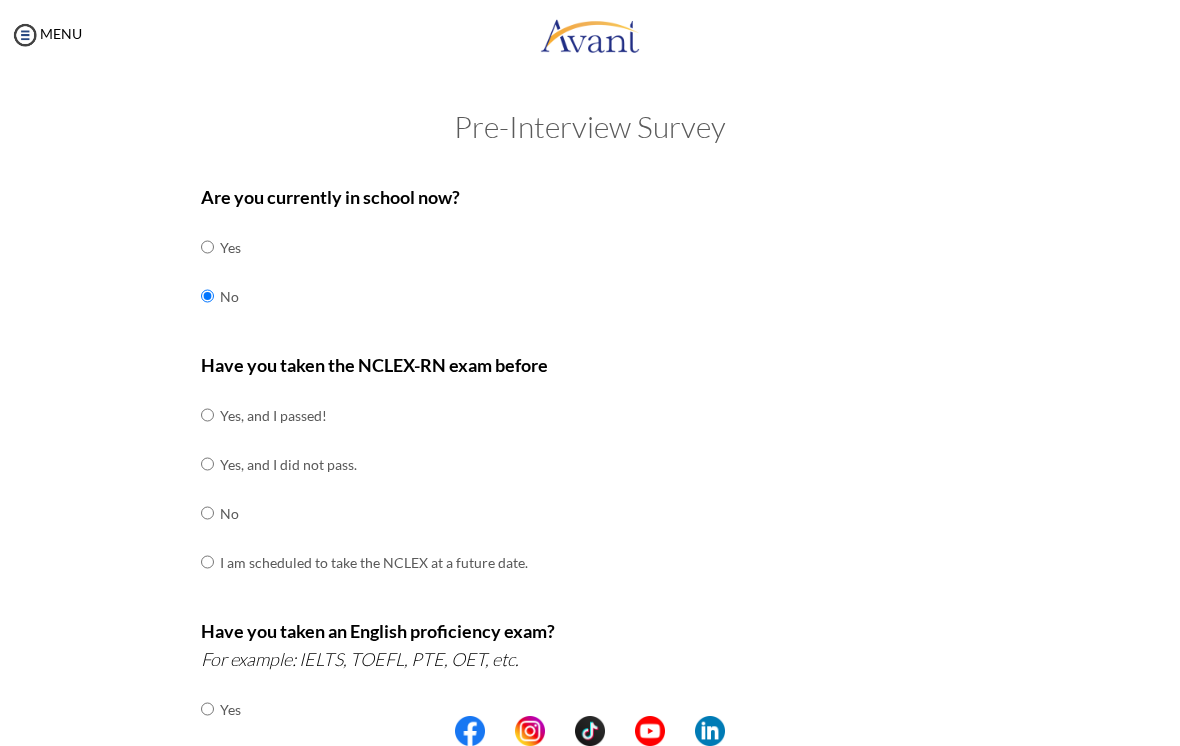 click at bounding box center (207, 415) 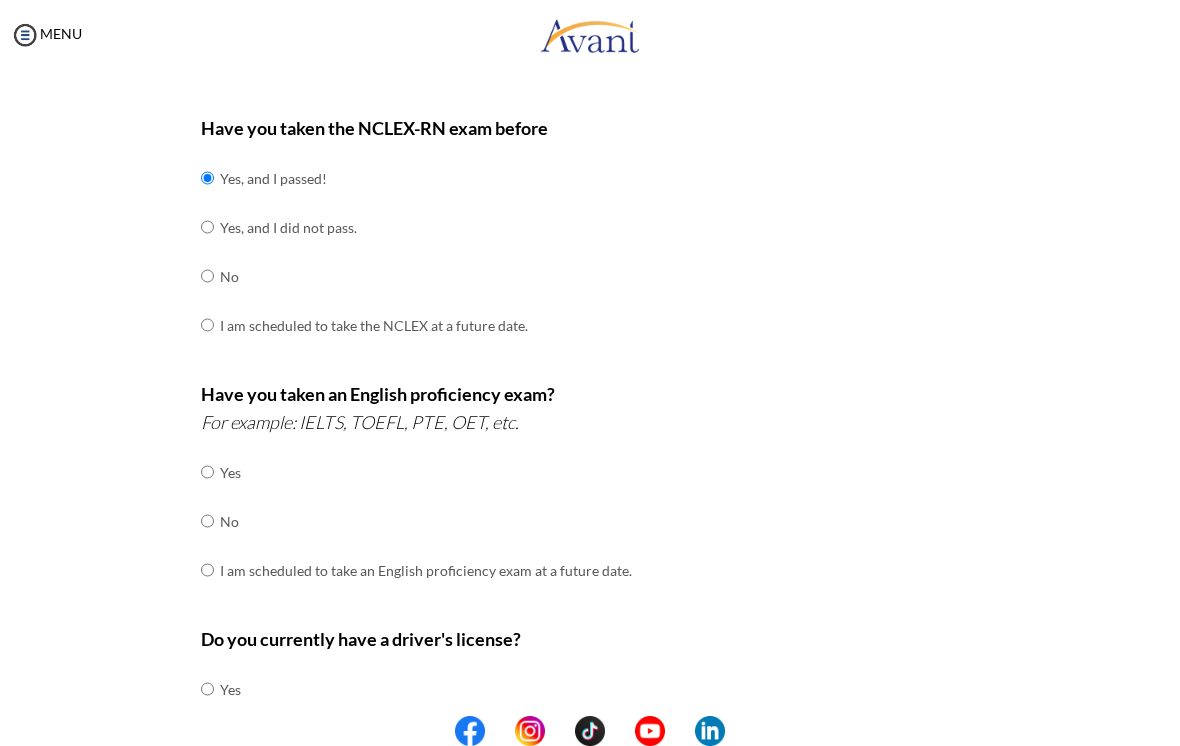 scroll, scrollTop: 254, scrollLeft: 0, axis: vertical 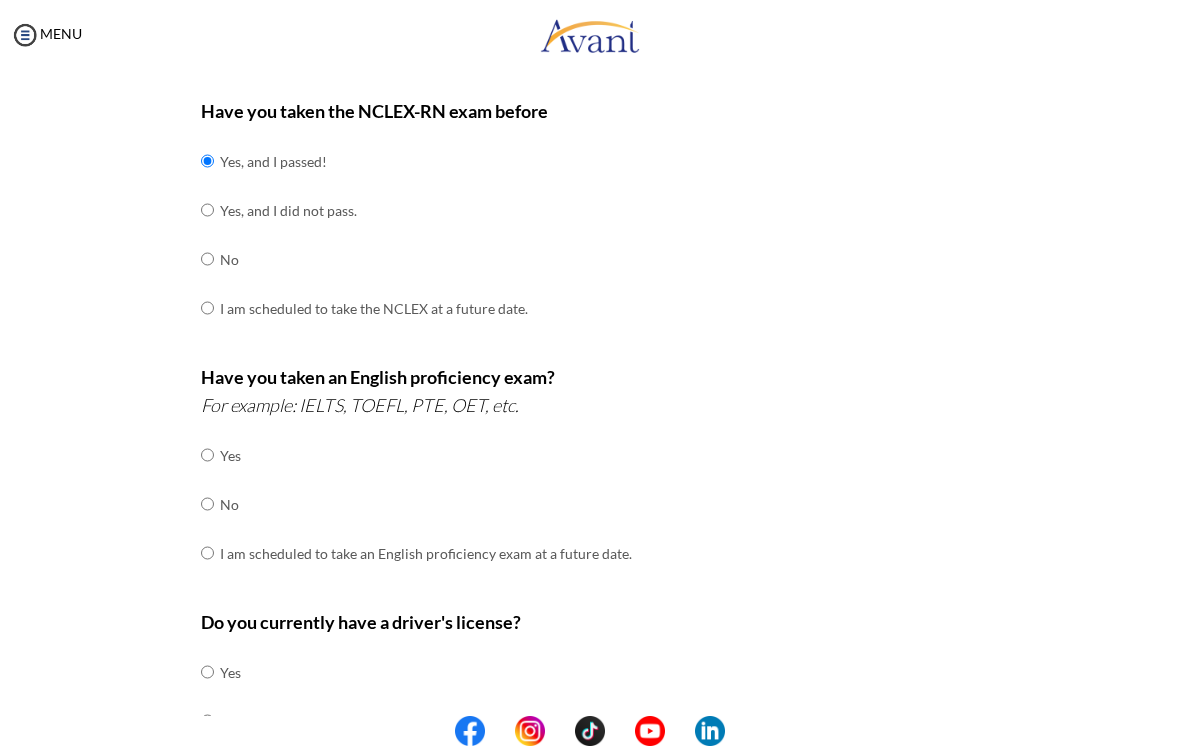click at bounding box center (207, 455) 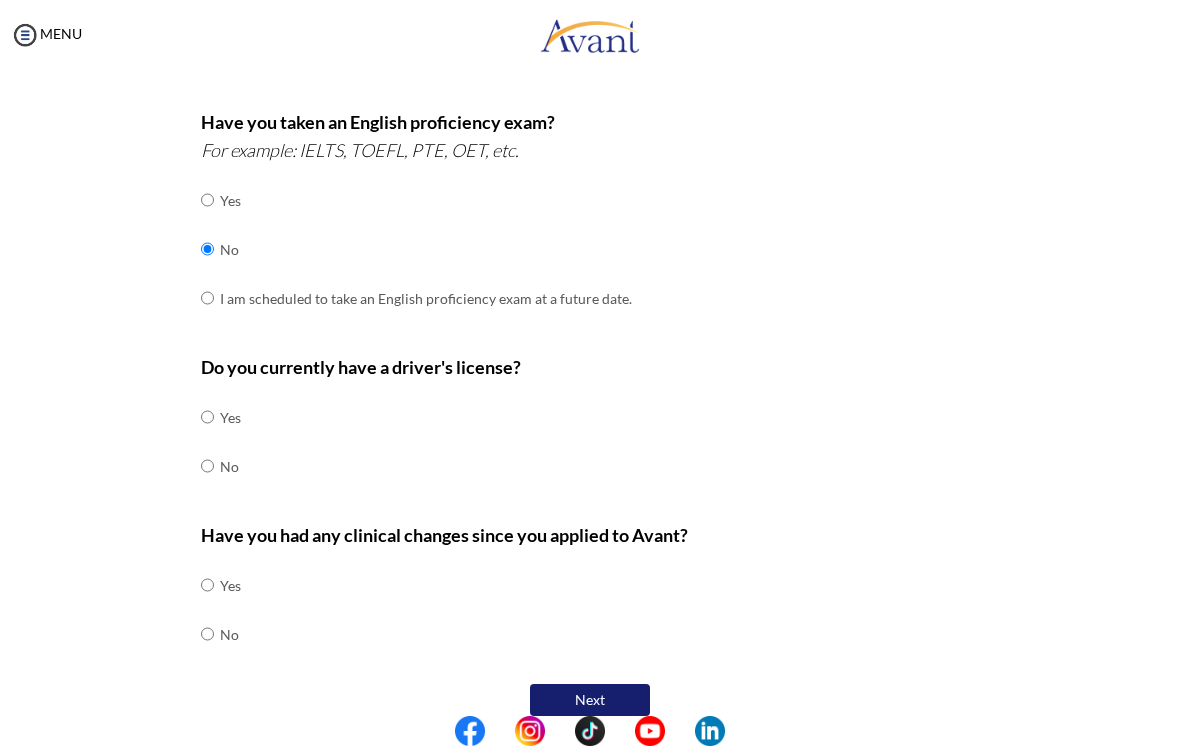 scroll, scrollTop: 508, scrollLeft: 0, axis: vertical 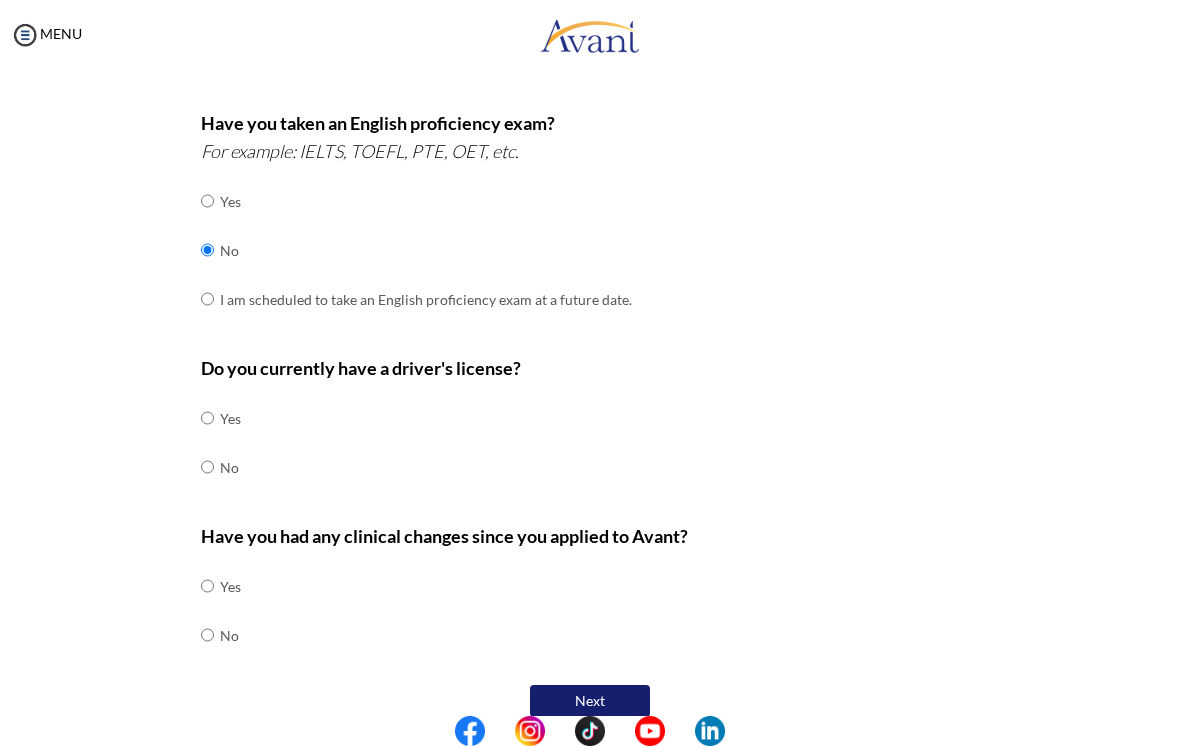 click at bounding box center (207, 418) 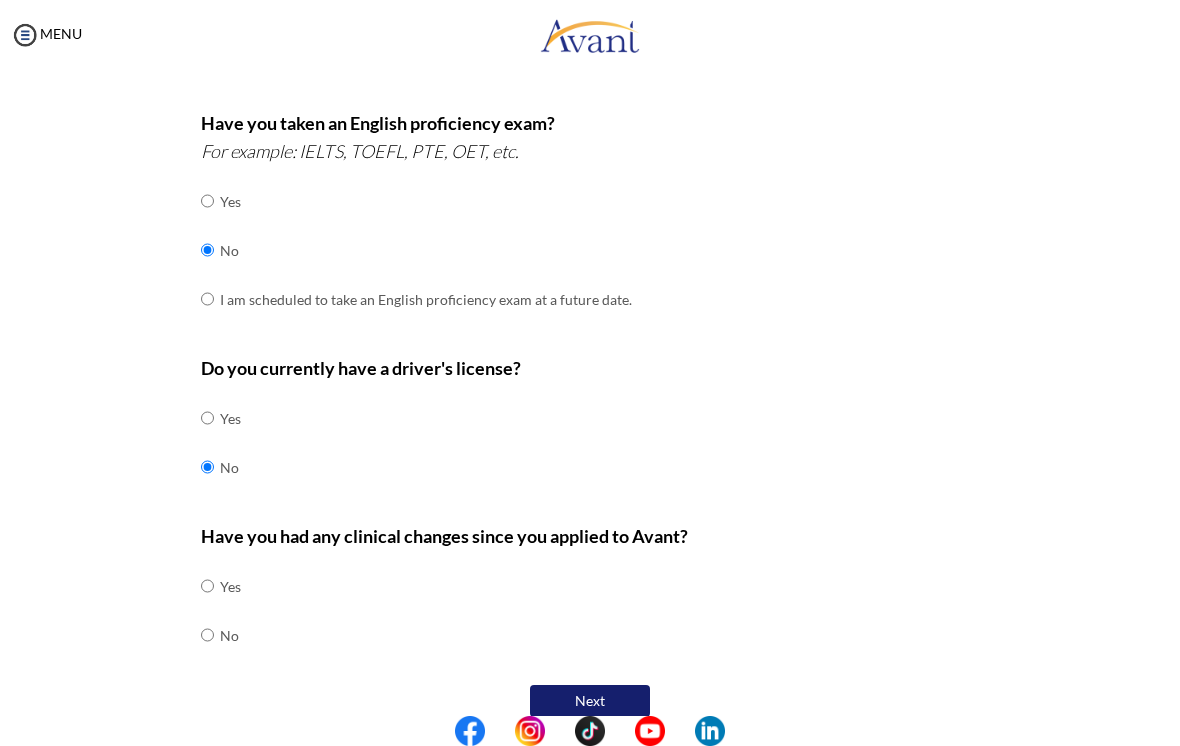click at bounding box center [207, 586] 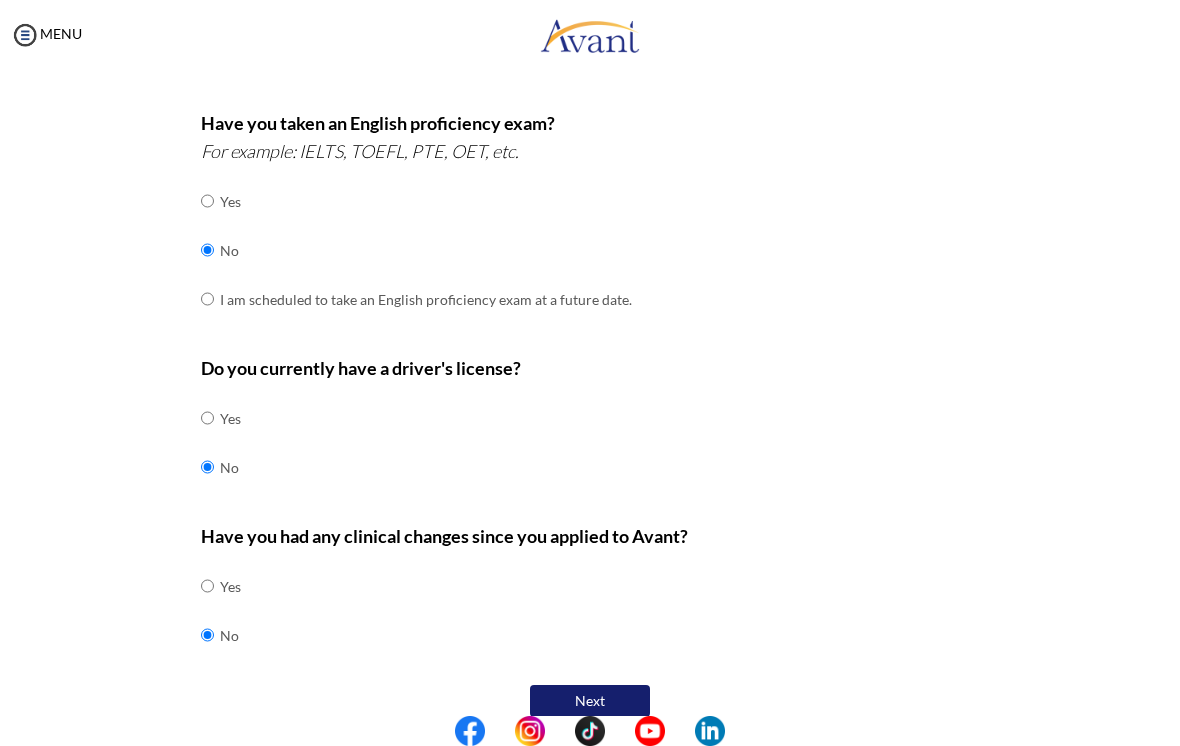 click on "Next" at bounding box center (590, 701) 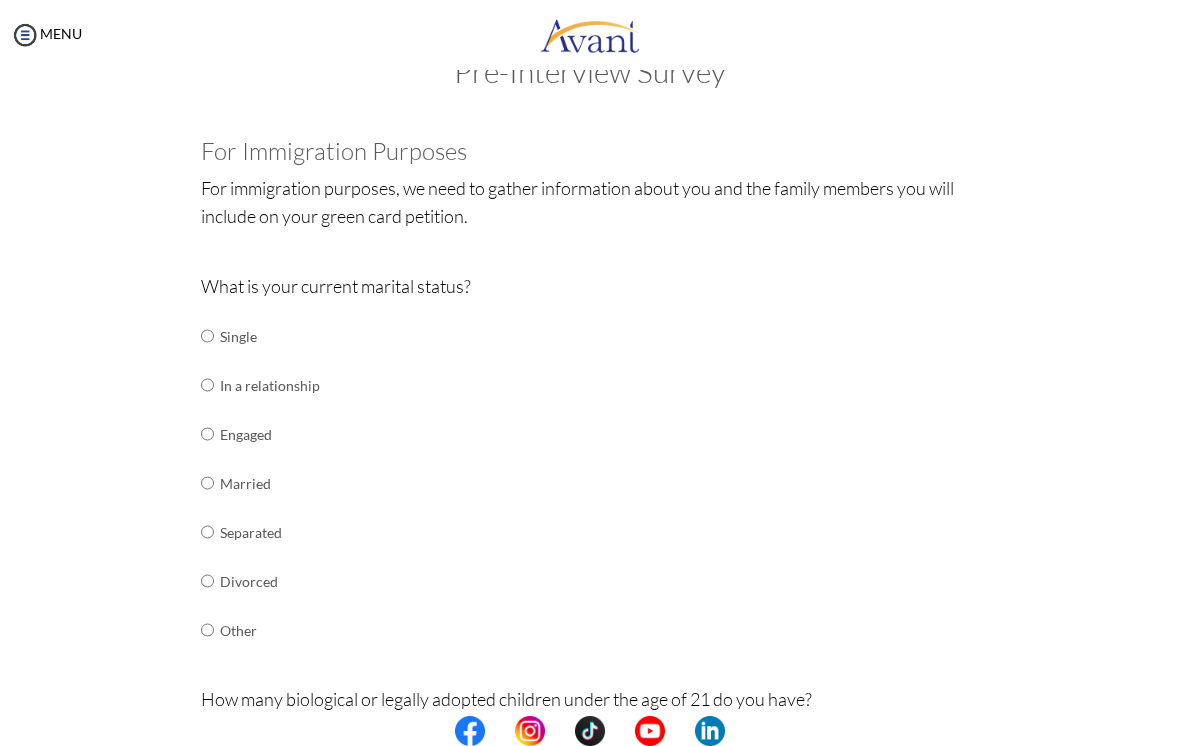 scroll, scrollTop: 61, scrollLeft: 0, axis: vertical 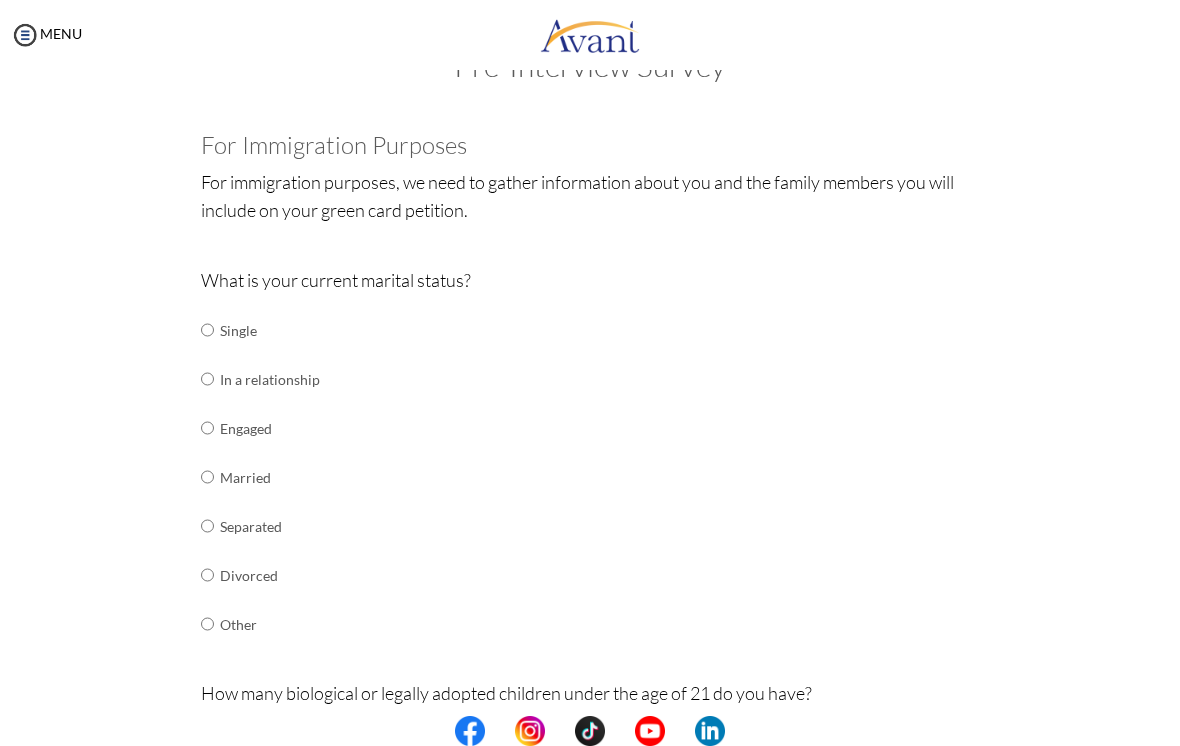 click at bounding box center (207, 330) 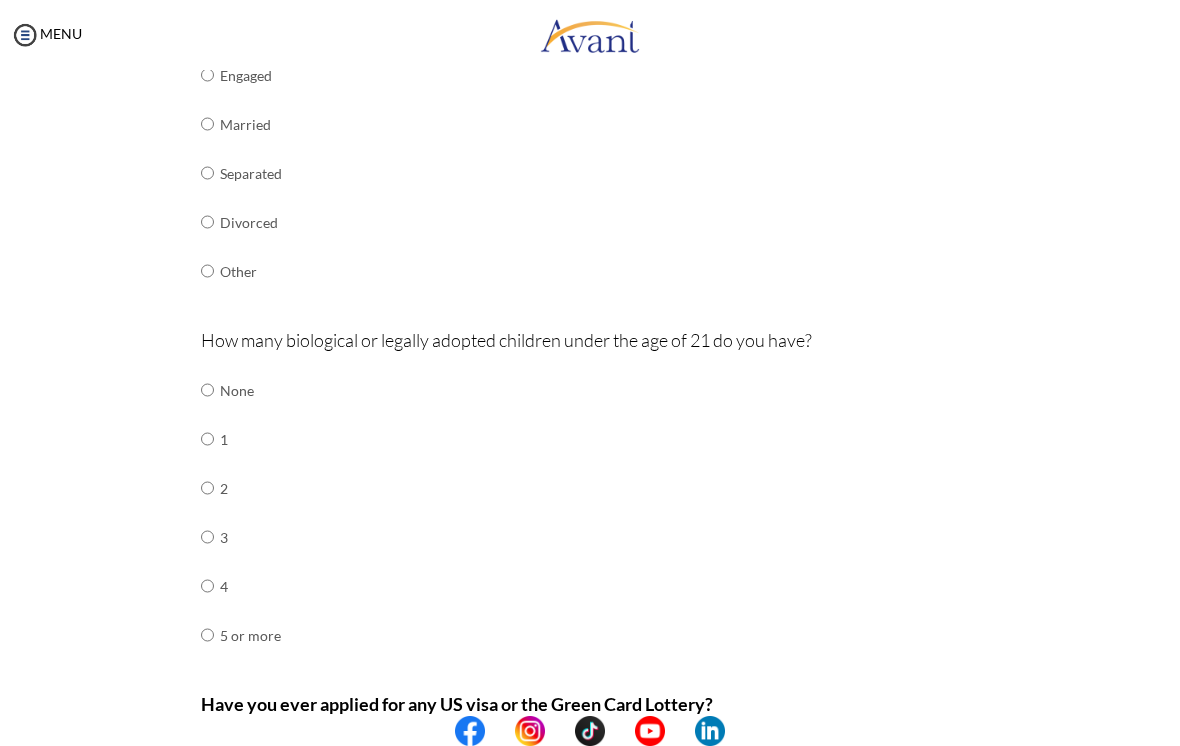scroll, scrollTop: 420, scrollLeft: 0, axis: vertical 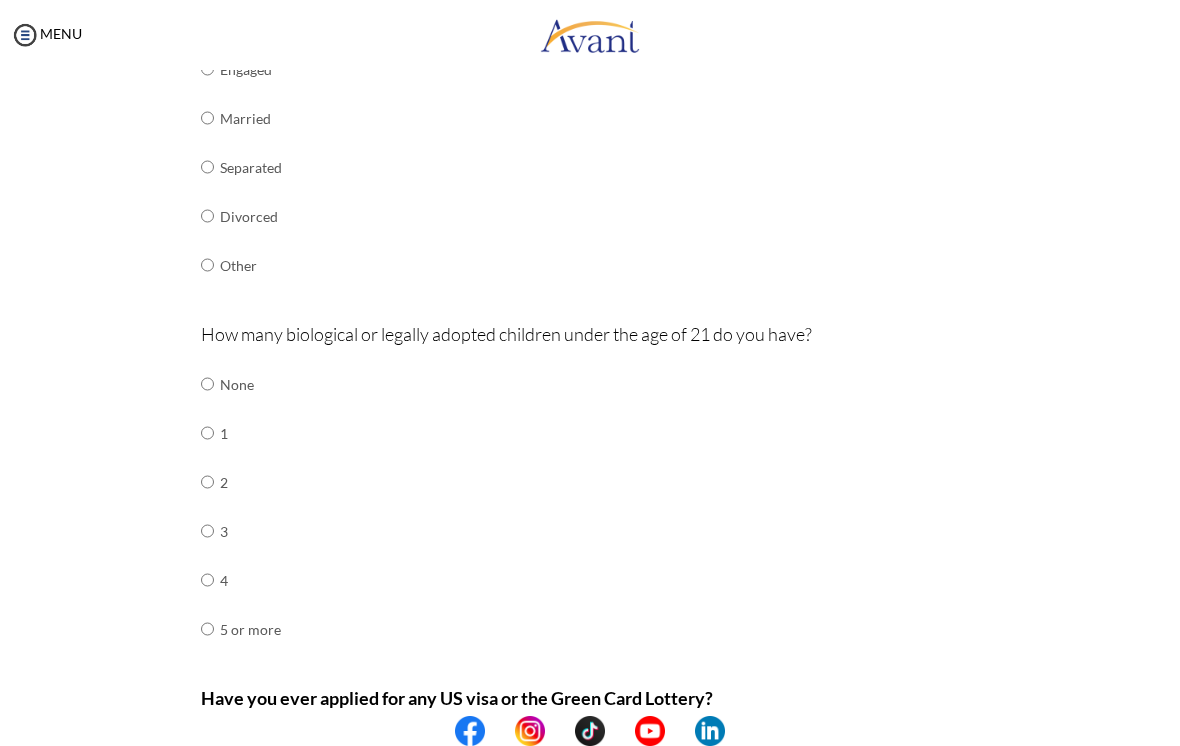 click at bounding box center [207, 384] 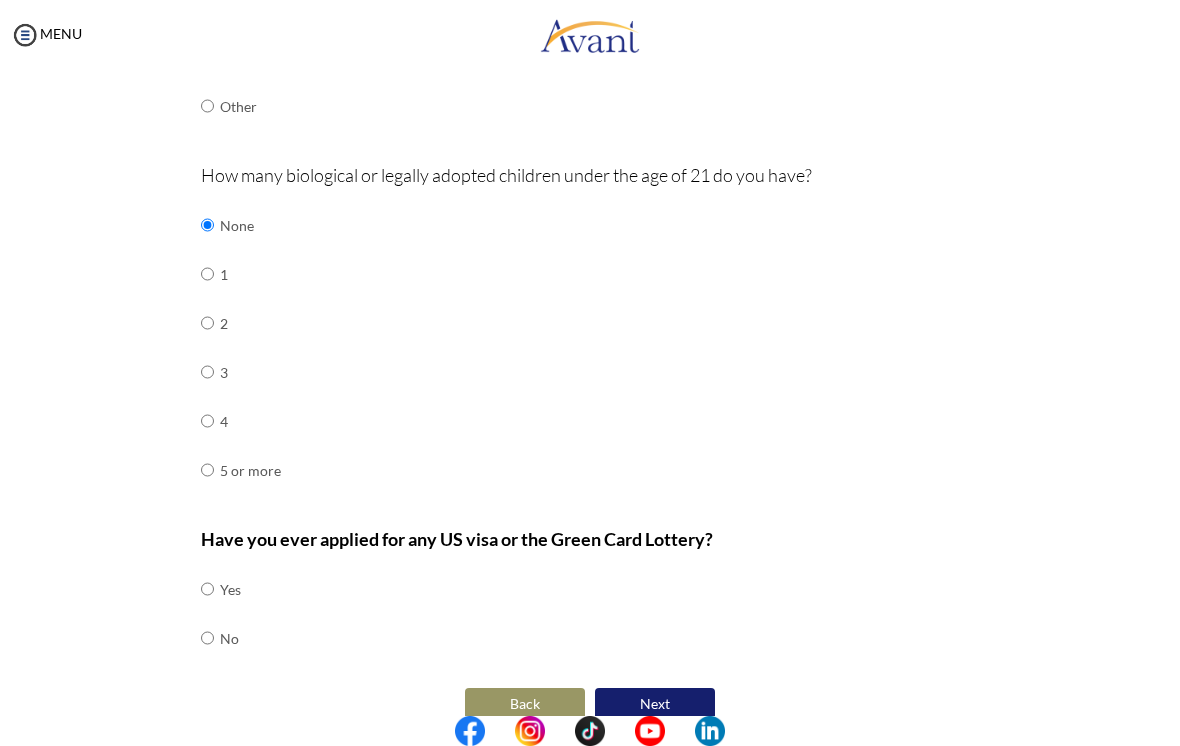 scroll, scrollTop: 578, scrollLeft: 0, axis: vertical 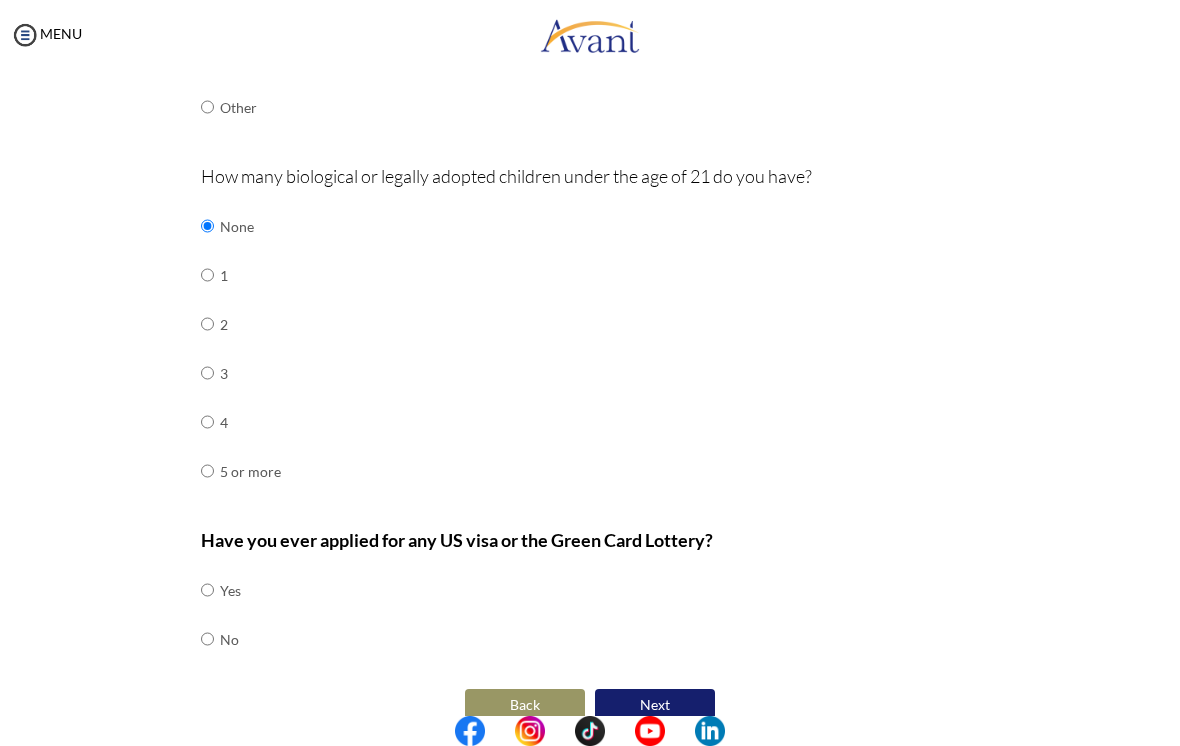 click at bounding box center [207, 590] 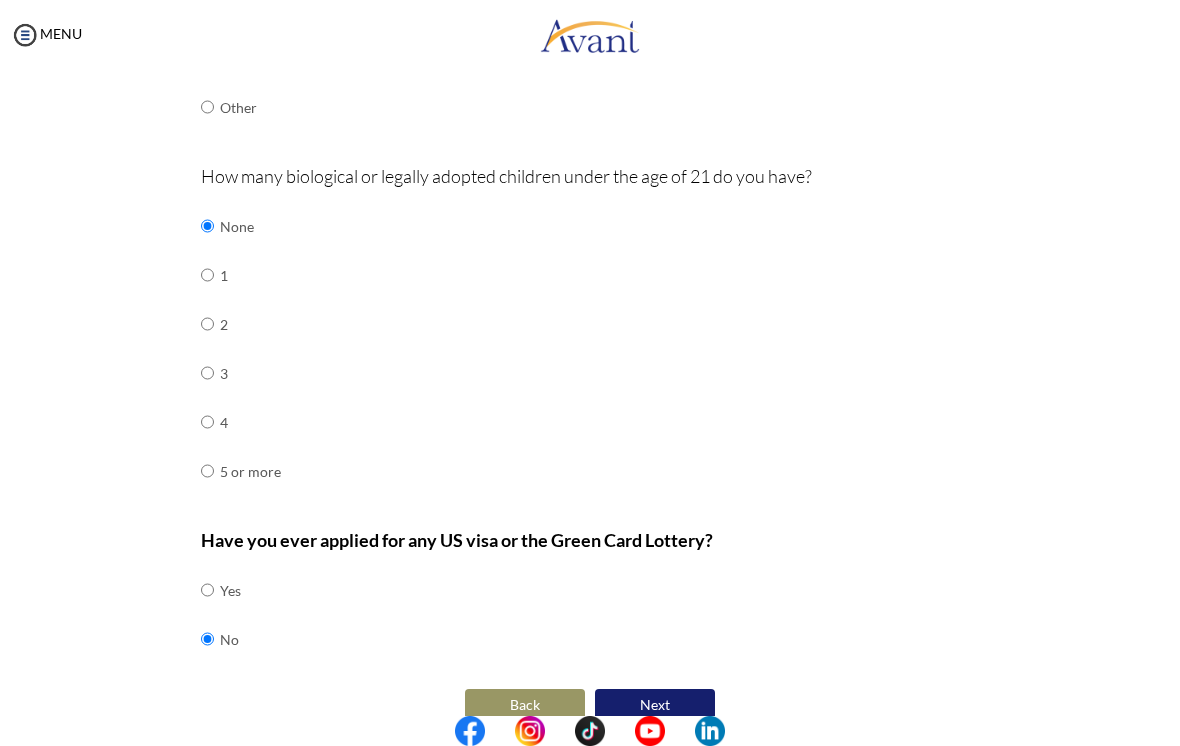 click on "Next" at bounding box center (655, 705) 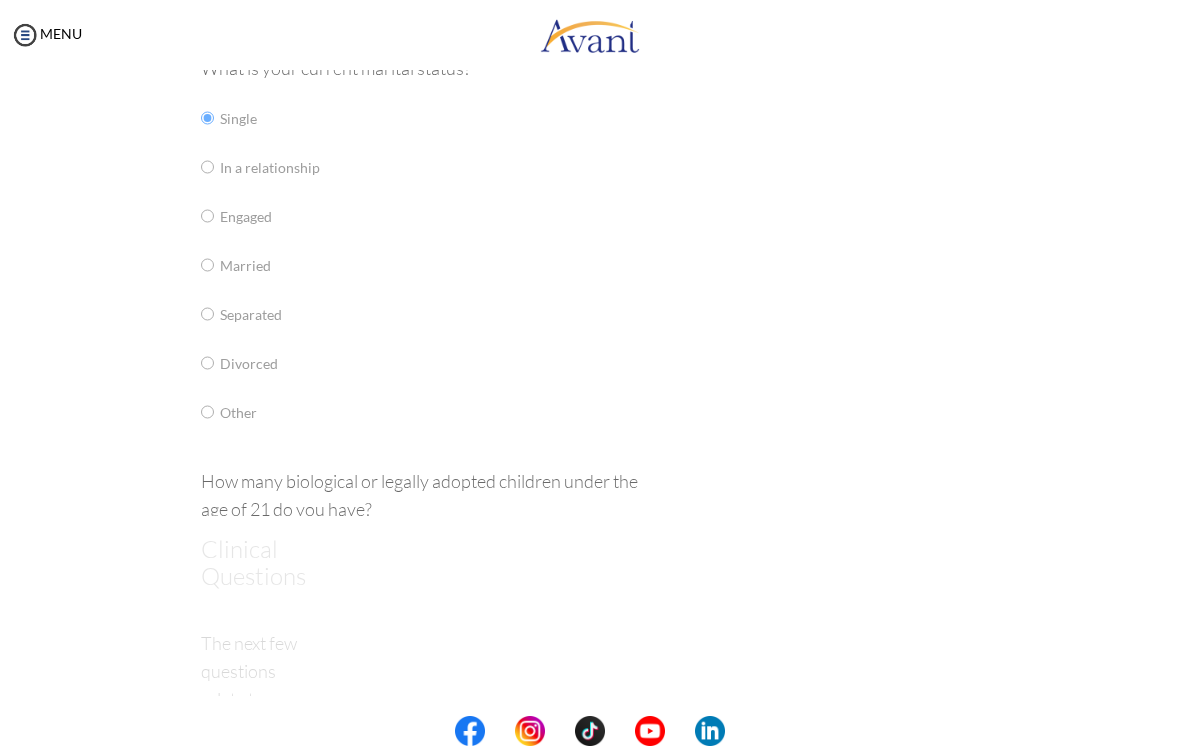 scroll, scrollTop: 40, scrollLeft: 0, axis: vertical 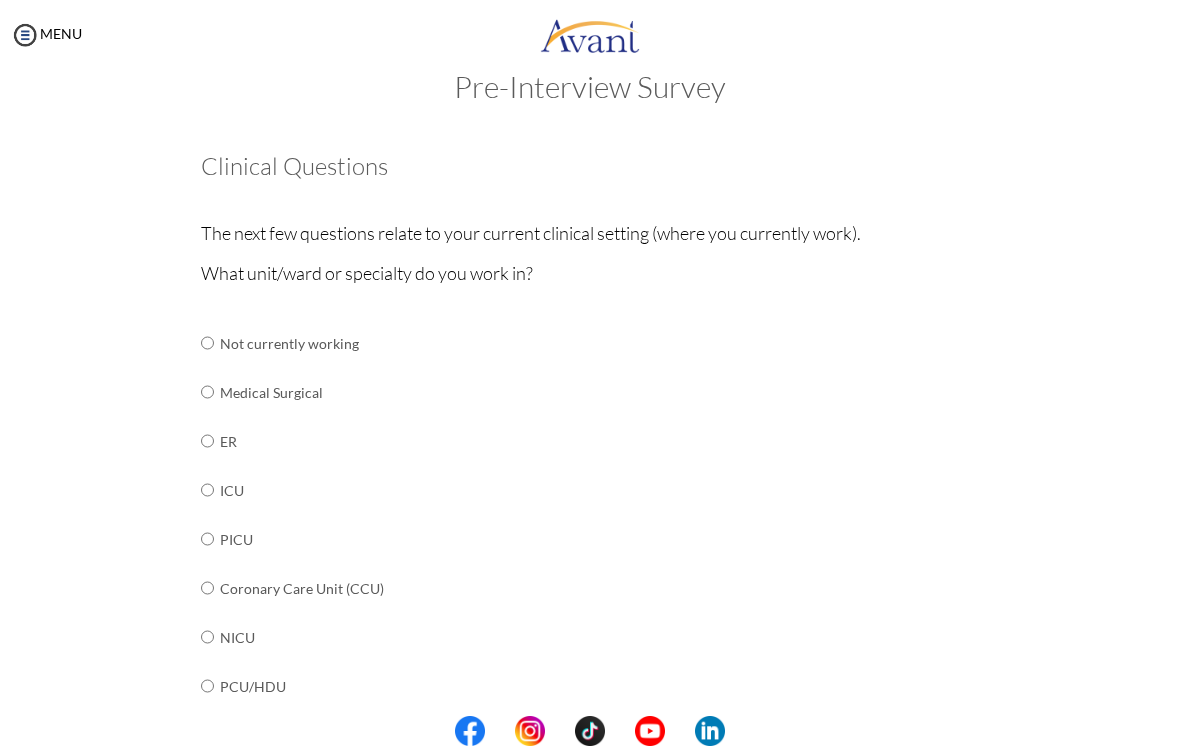 click at bounding box center [207, 343] 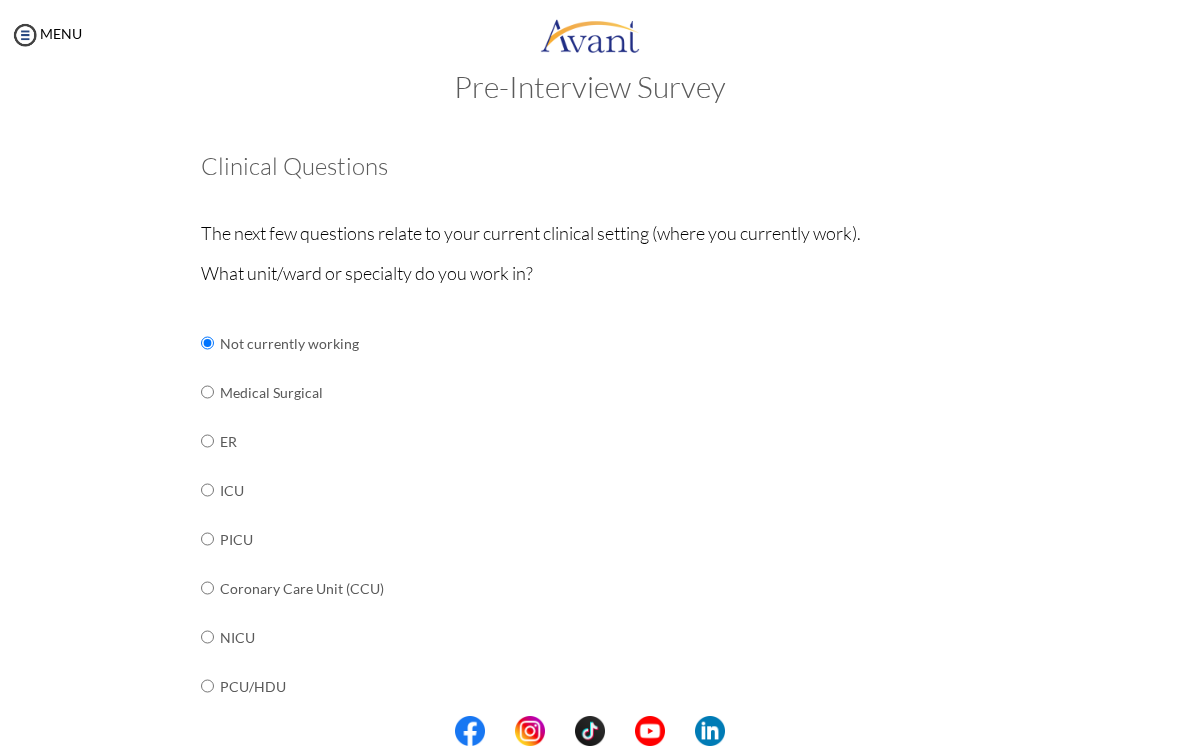 click at bounding box center [207, 343] 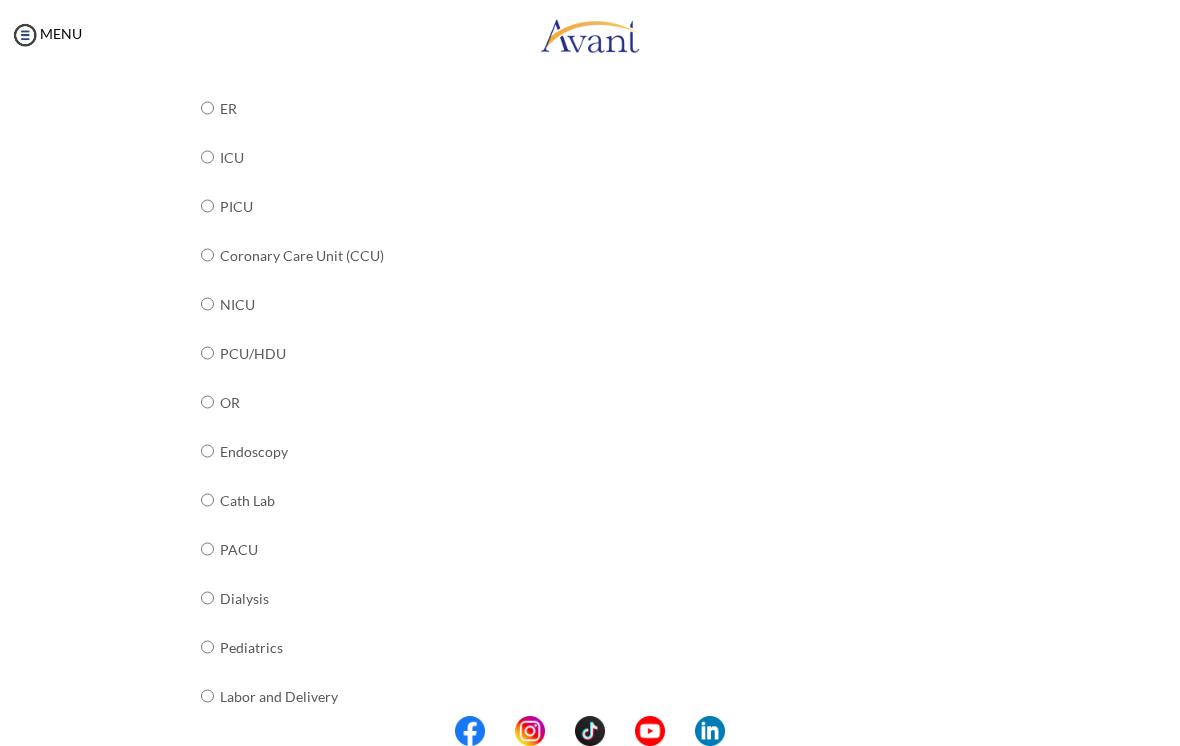 click at bounding box center [207, 10] 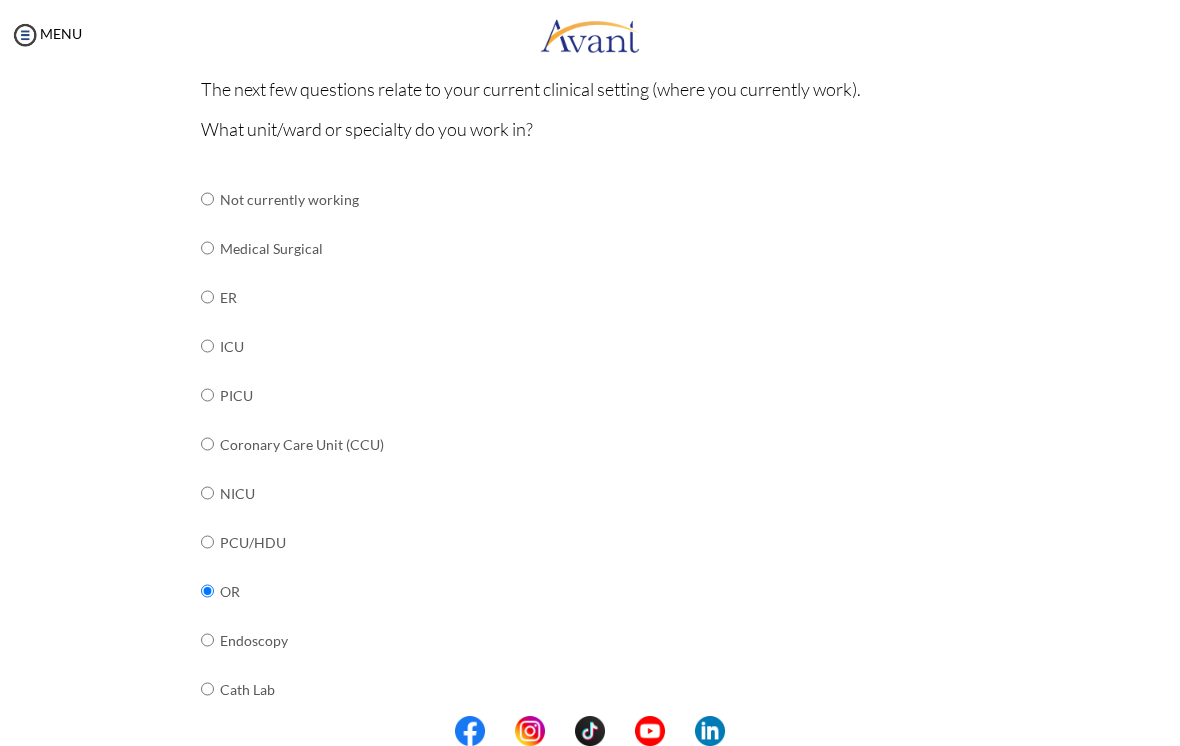 scroll, scrollTop: 177, scrollLeft: 0, axis: vertical 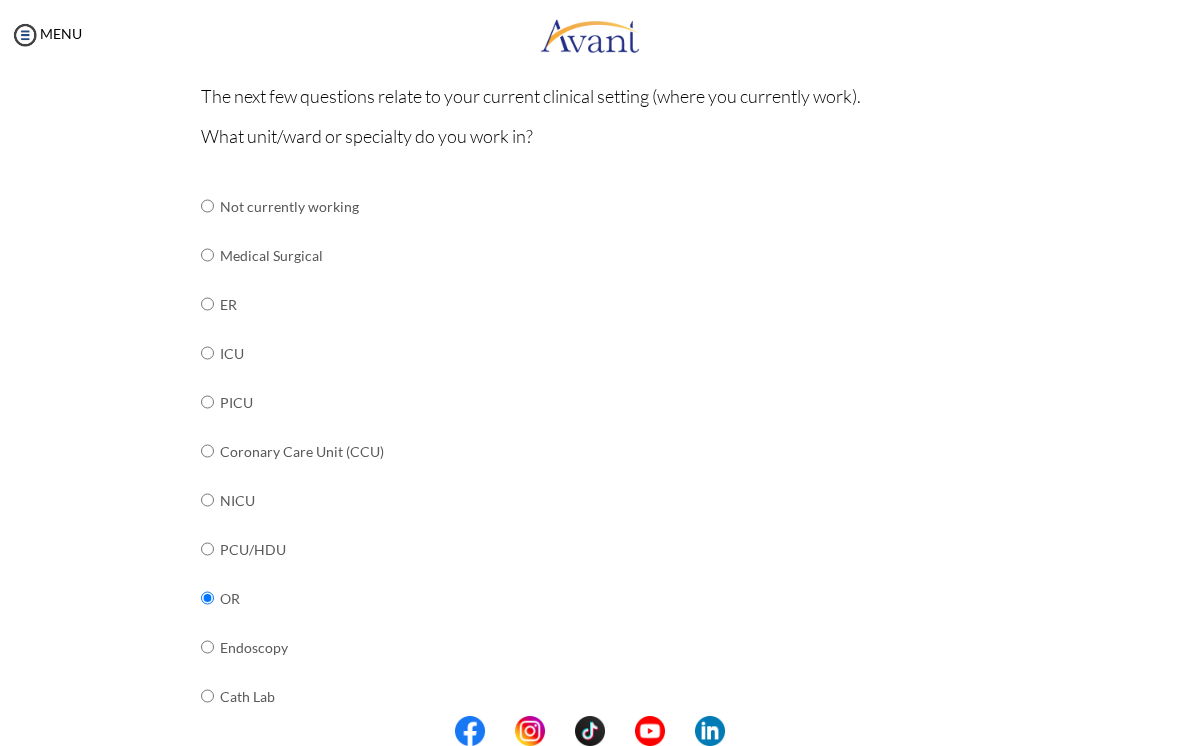 click at bounding box center [207, 206] 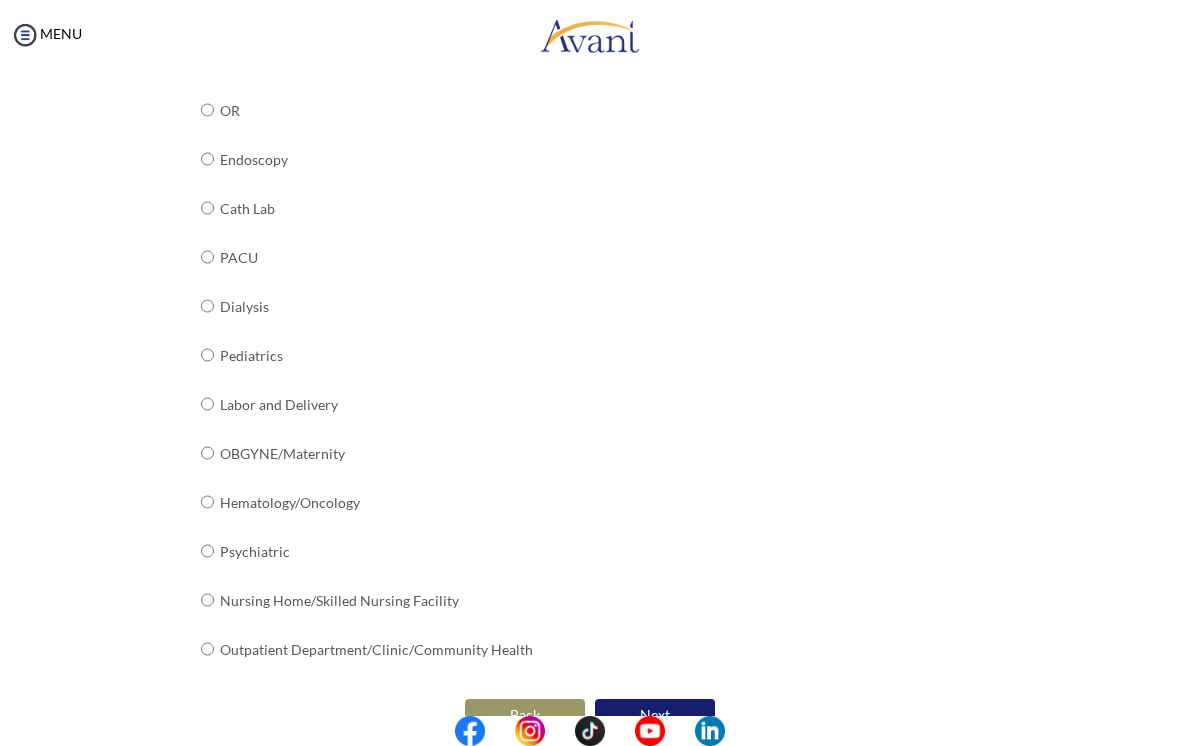 click on "Next" at bounding box center [655, 715] 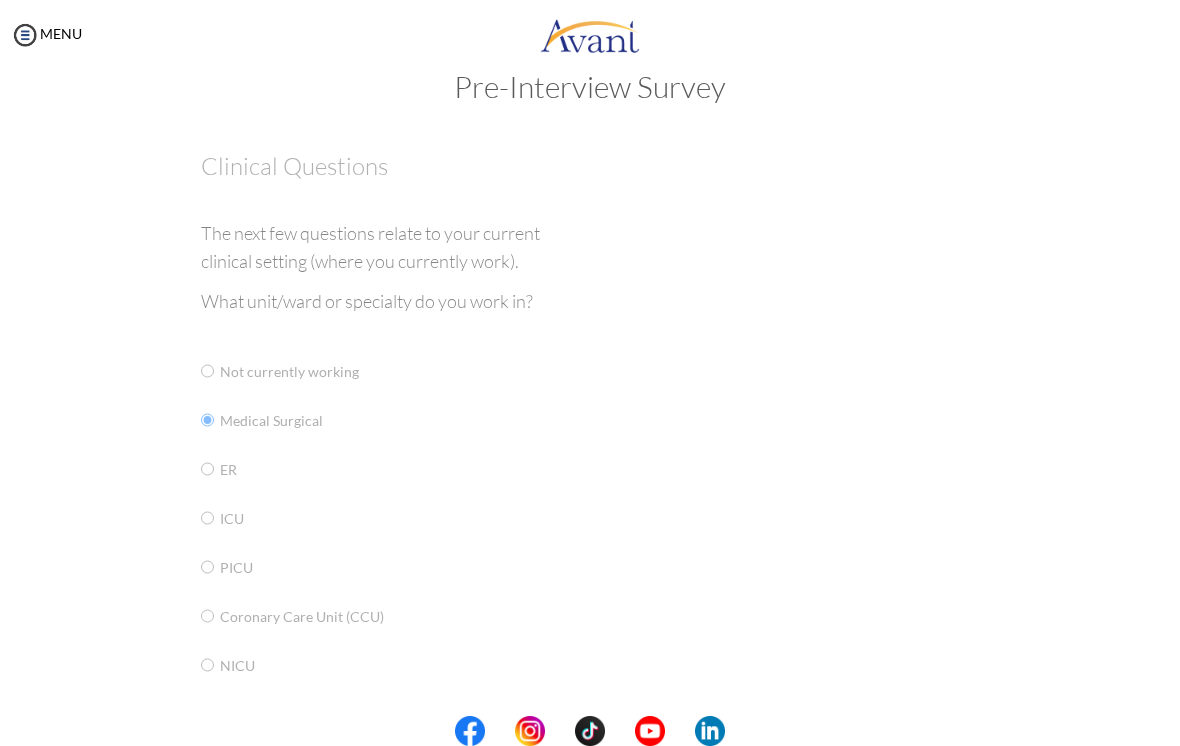scroll, scrollTop: 0, scrollLeft: 0, axis: both 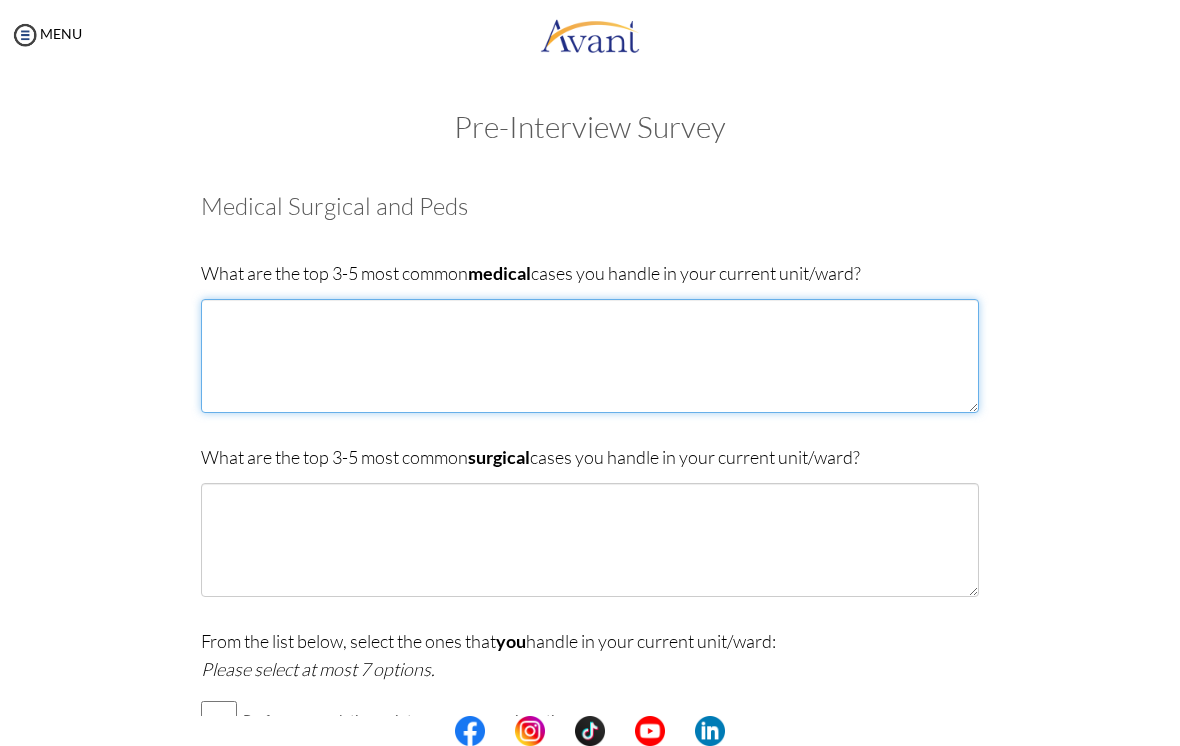 click at bounding box center (590, 356) 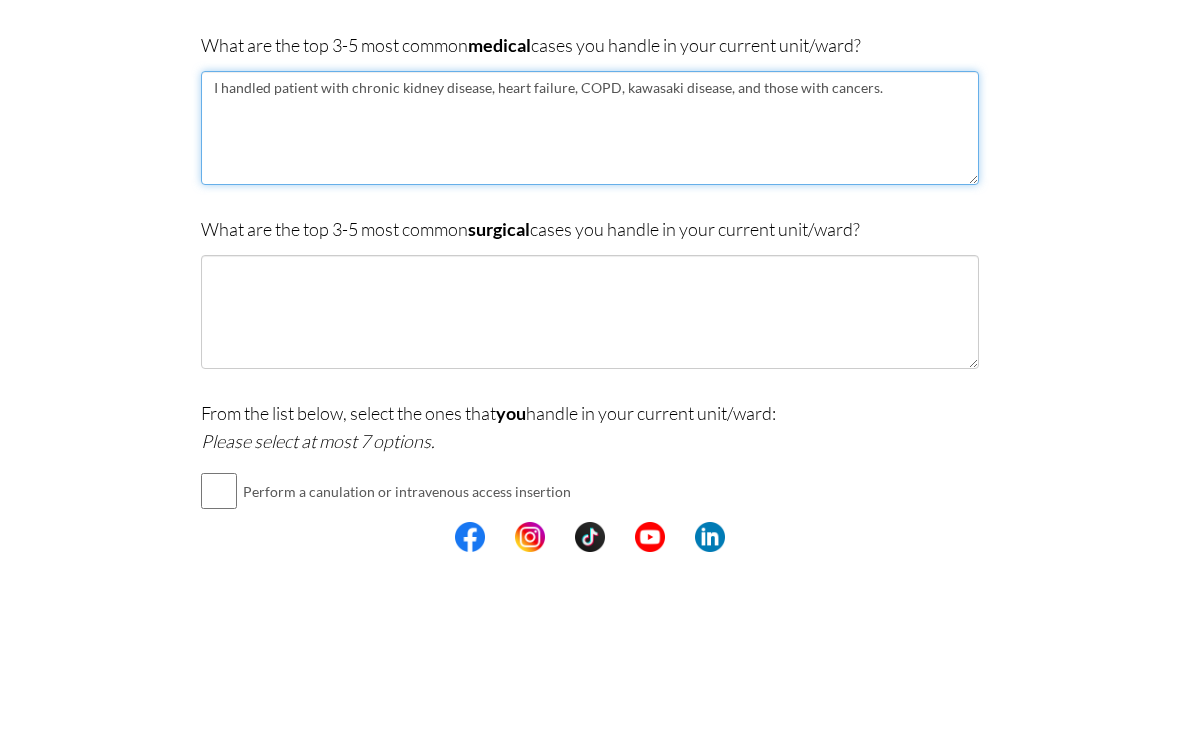 scroll, scrollTop: 36, scrollLeft: 0, axis: vertical 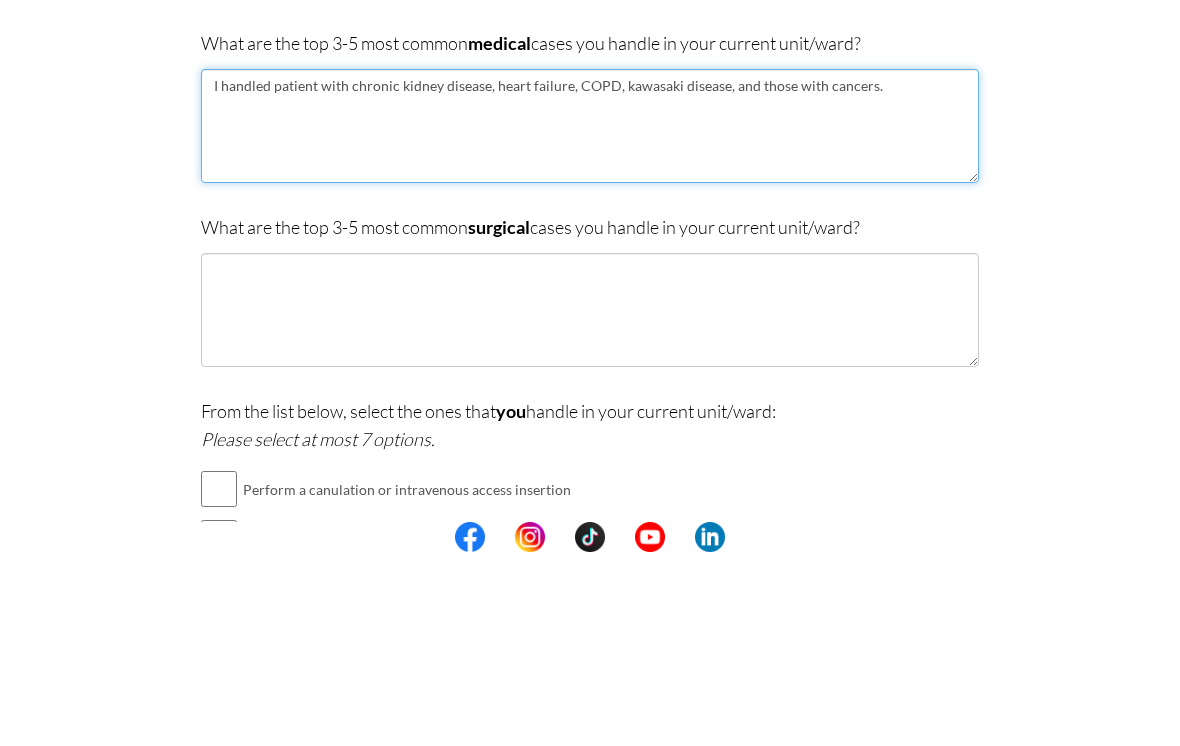 type on "I handled patient with chronic kidney disease, heart failure, COPD, kawasaki disease, and those with cancers." 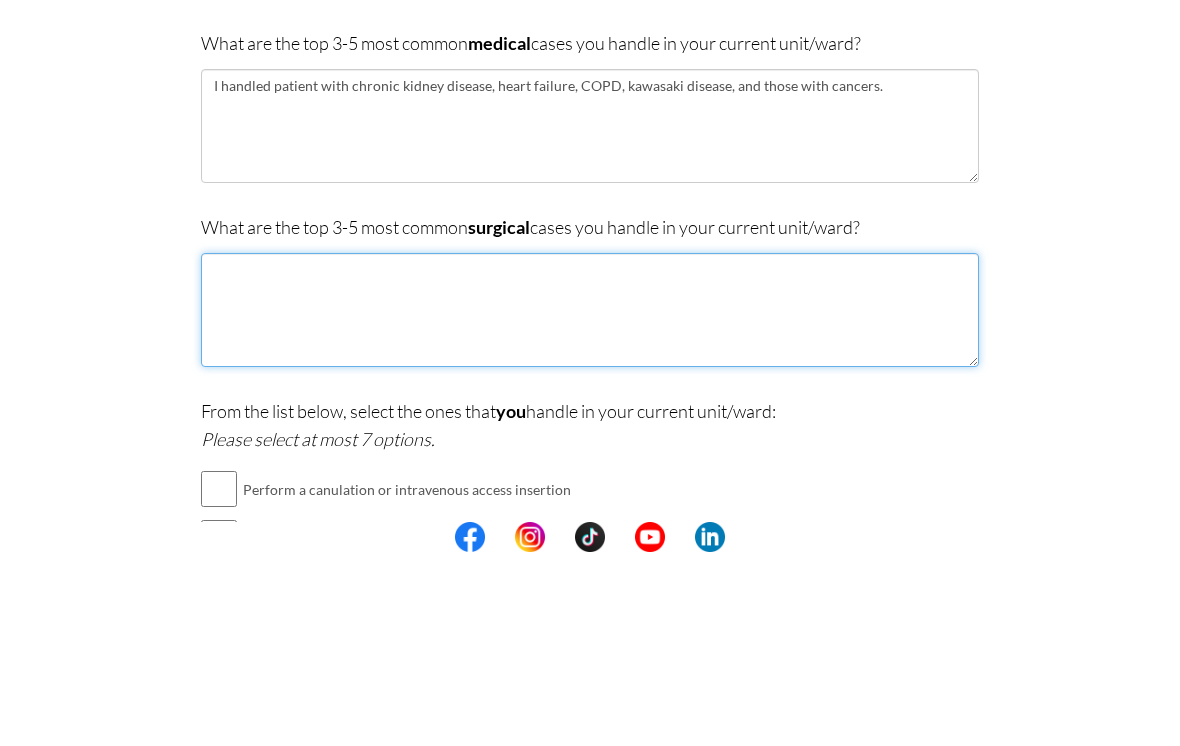 click at bounding box center [590, 504] 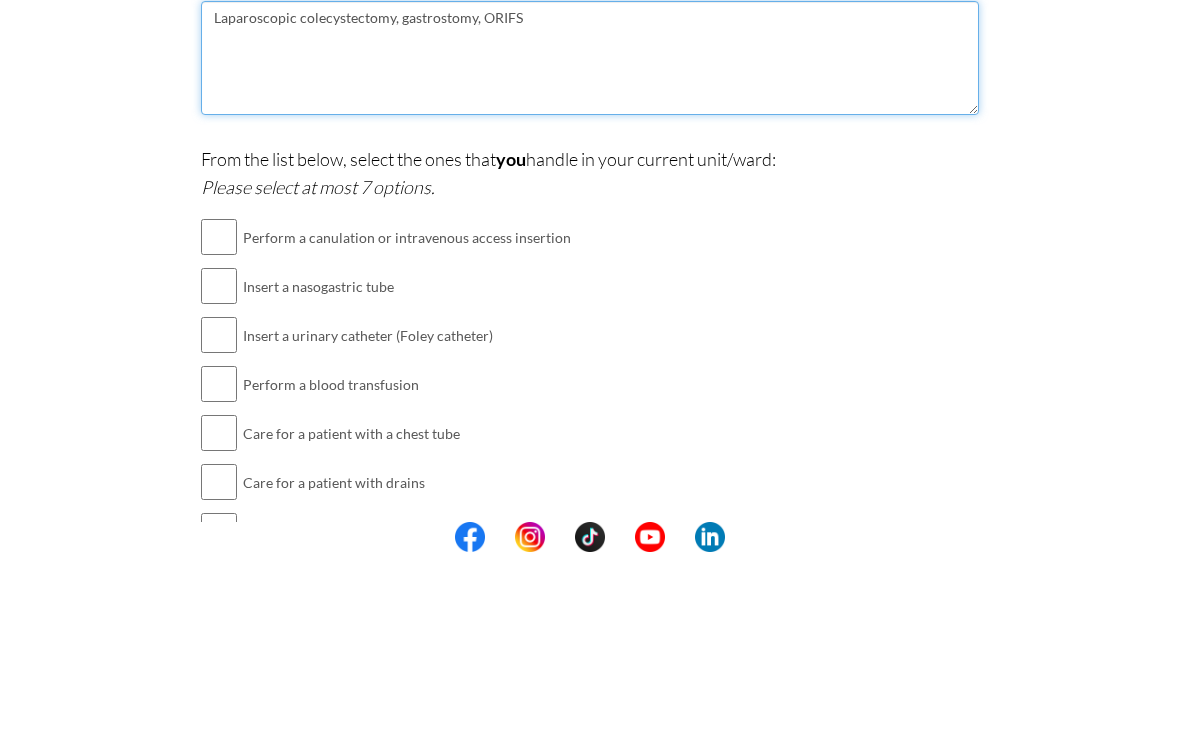 scroll, scrollTop: 295, scrollLeft: 0, axis: vertical 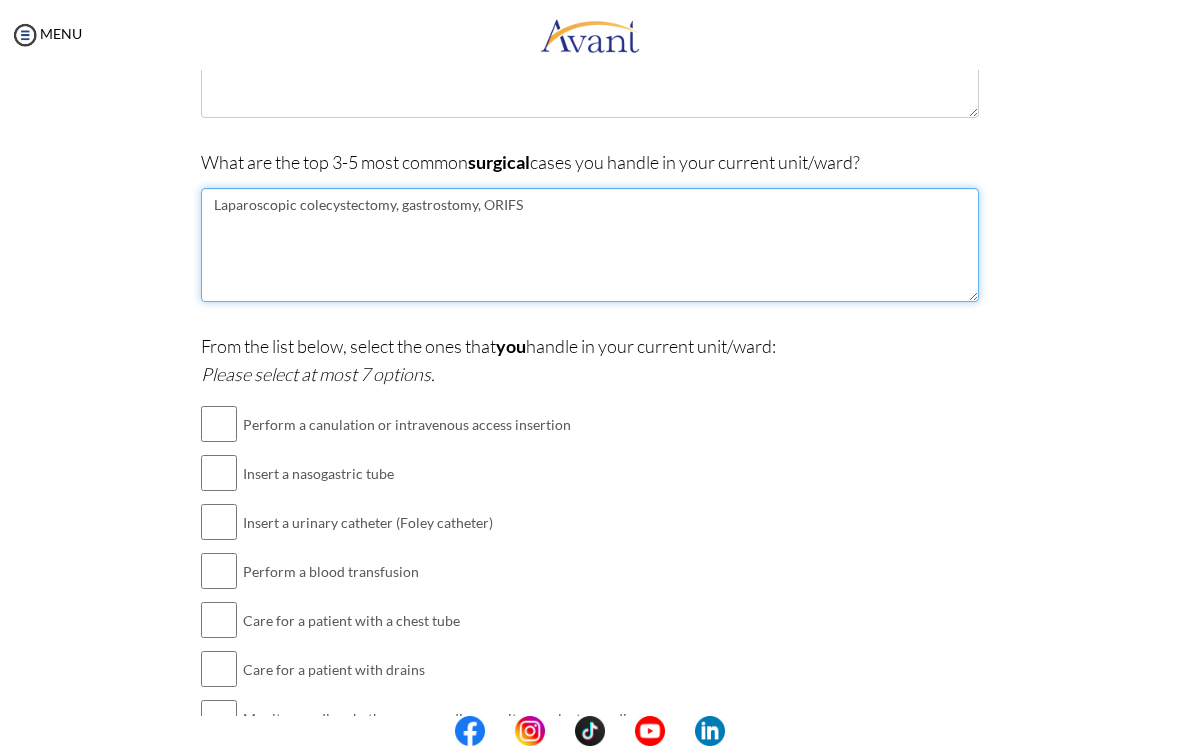 type on "Laparoscopic colecystectomy, gastrostomy, ORIFS" 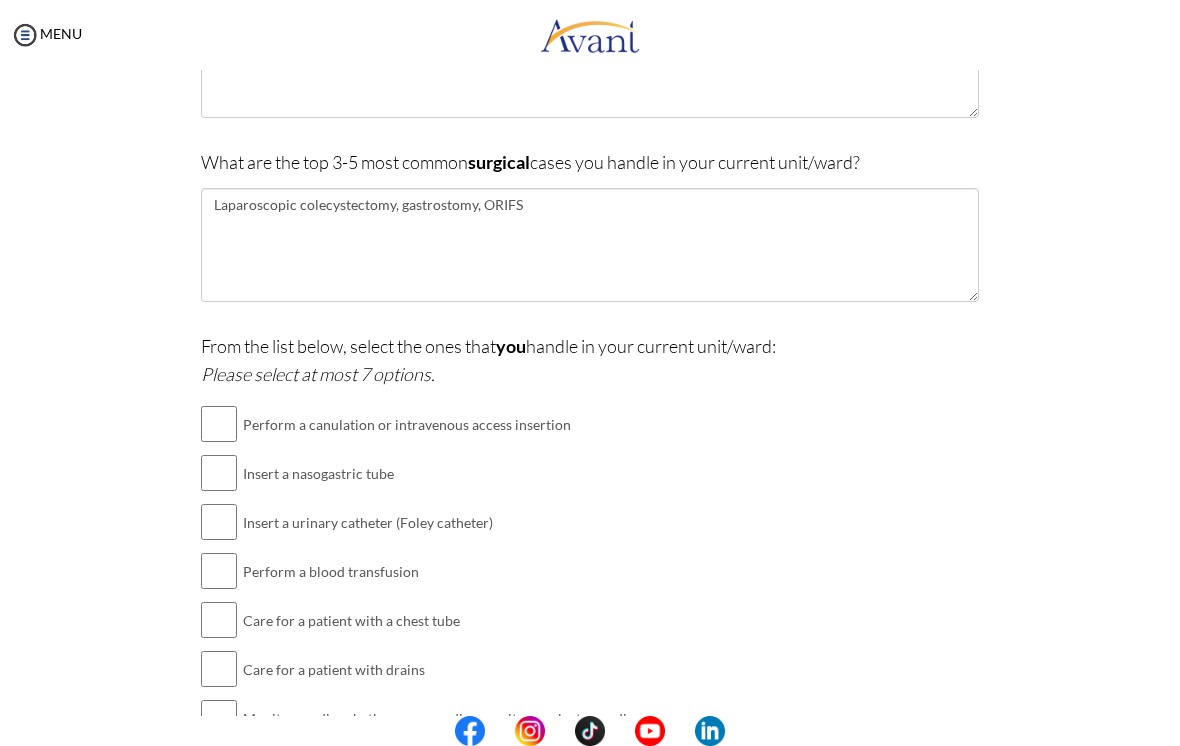 click at bounding box center (219, 424) 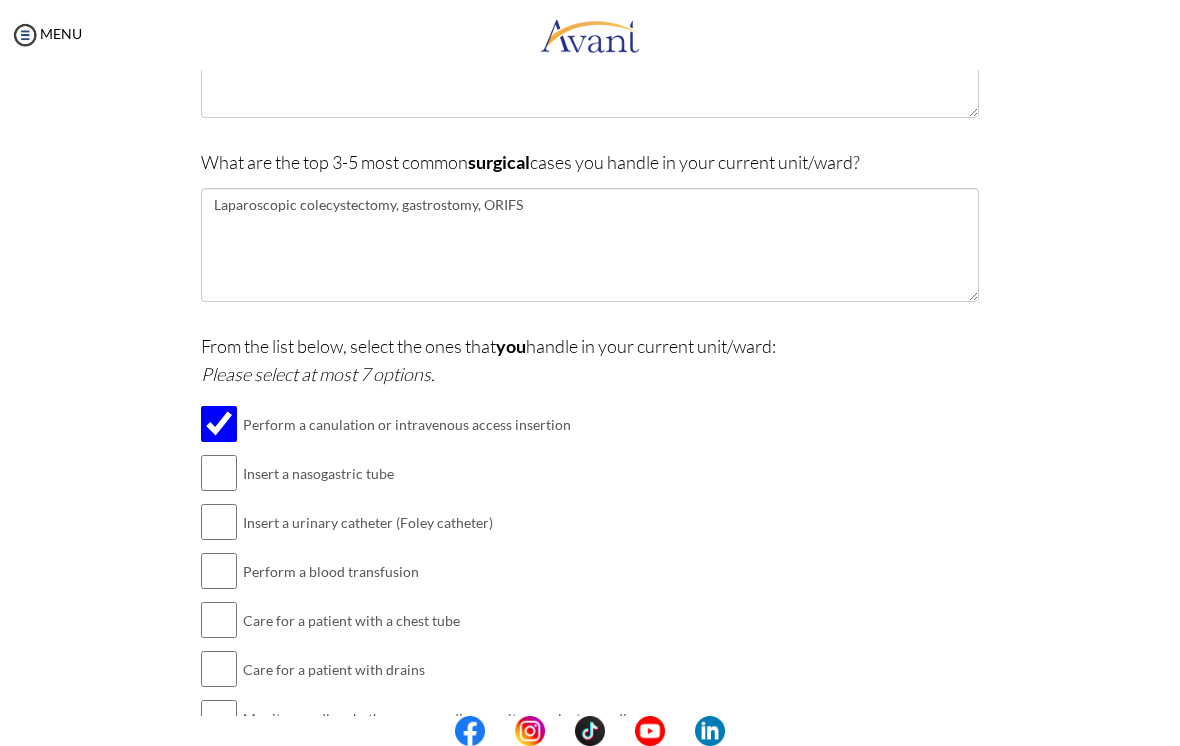 click at bounding box center [219, 473] 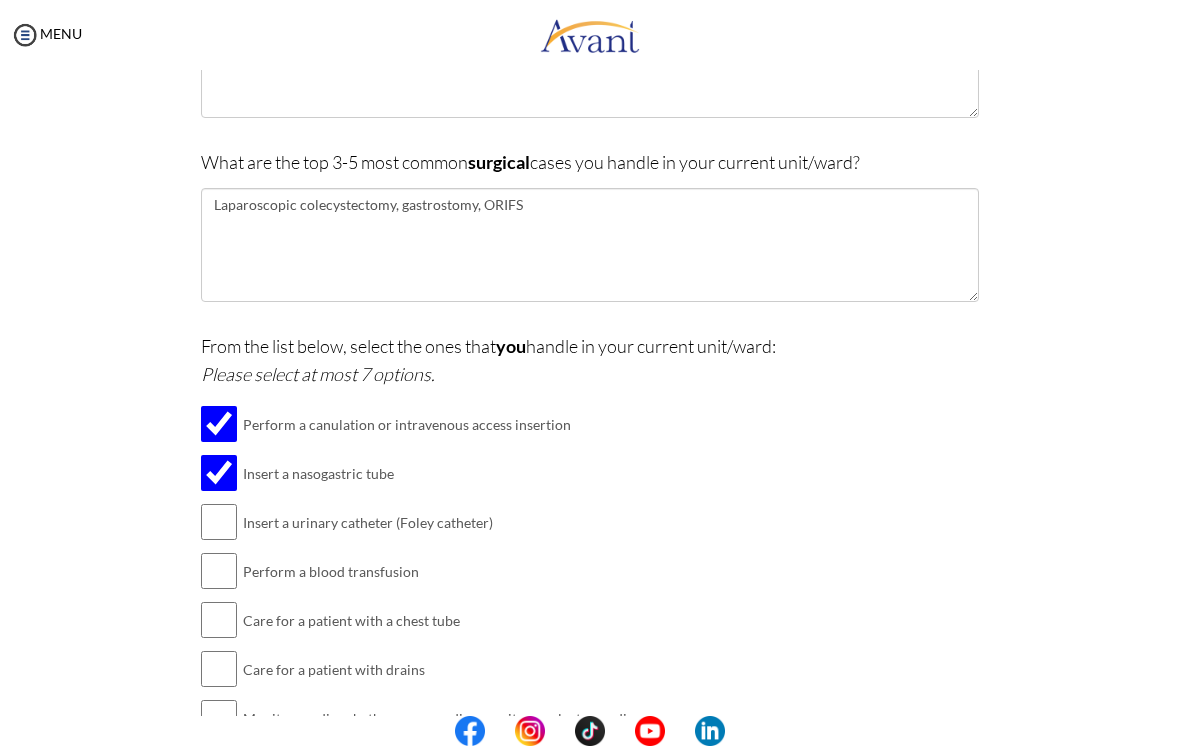 click at bounding box center (219, 522) 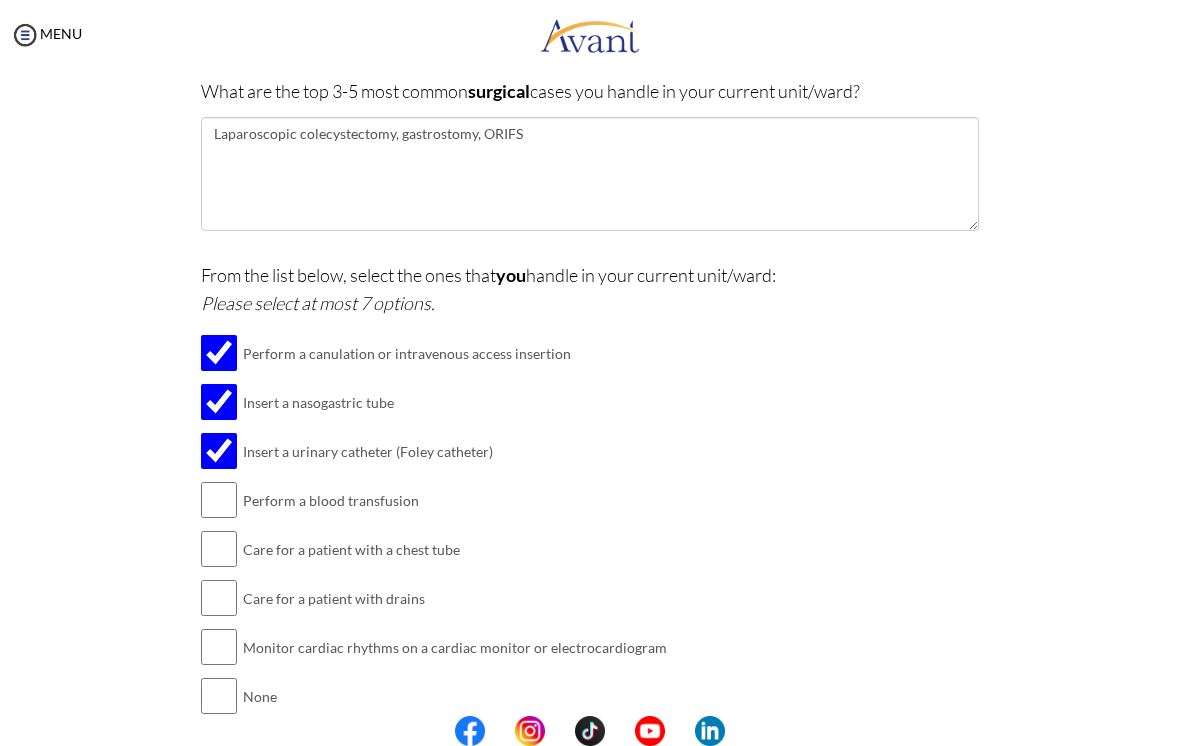 scroll, scrollTop: 388, scrollLeft: 0, axis: vertical 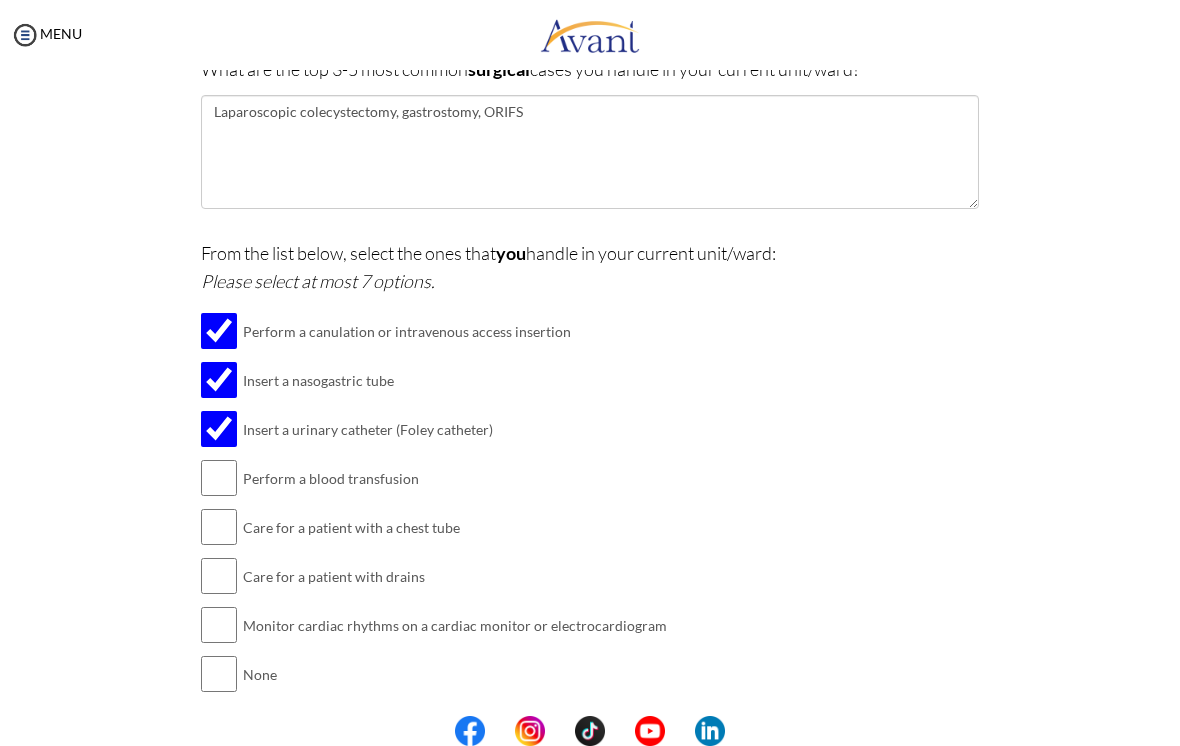 click at bounding box center (219, 478) 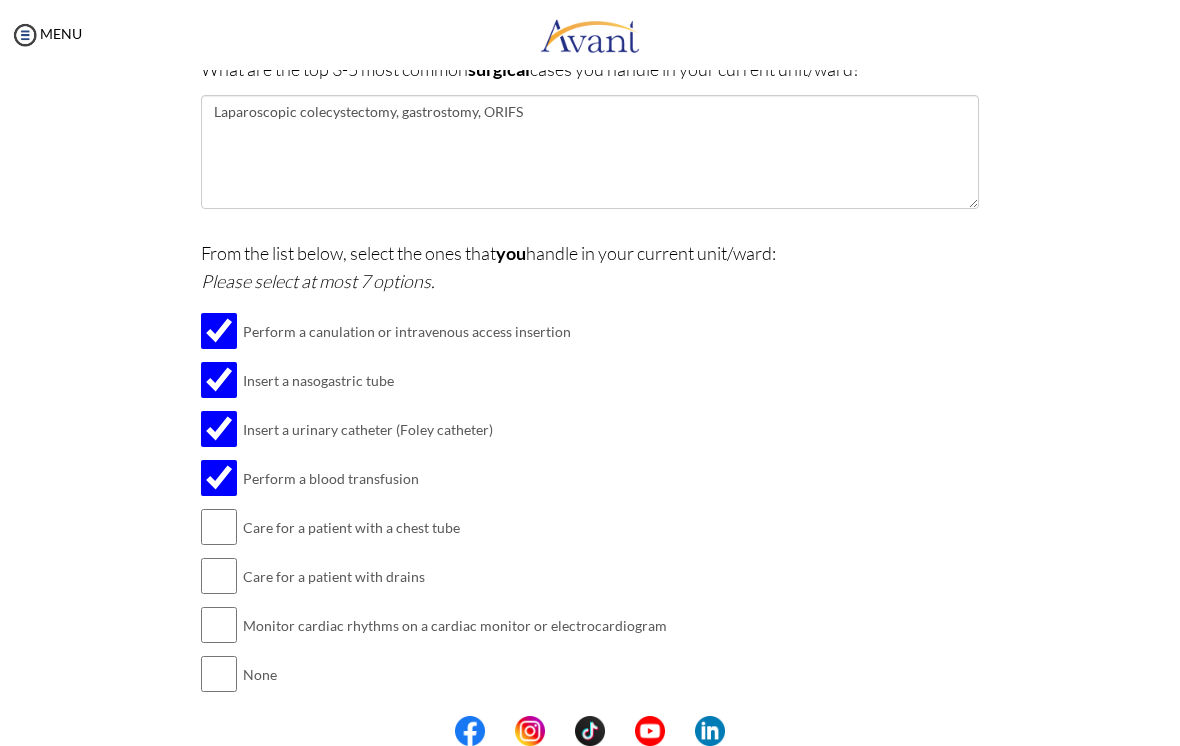 click at bounding box center (219, 527) 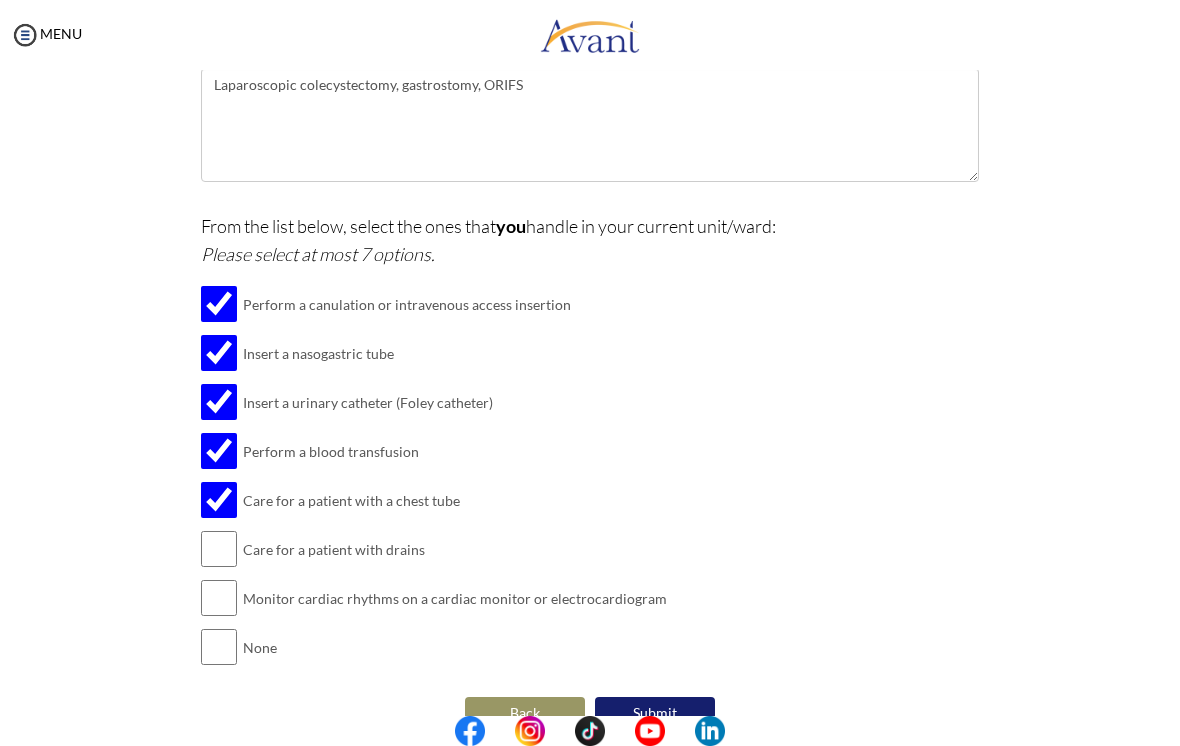 scroll, scrollTop: 418, scrollLeft: 0, axis: vertical 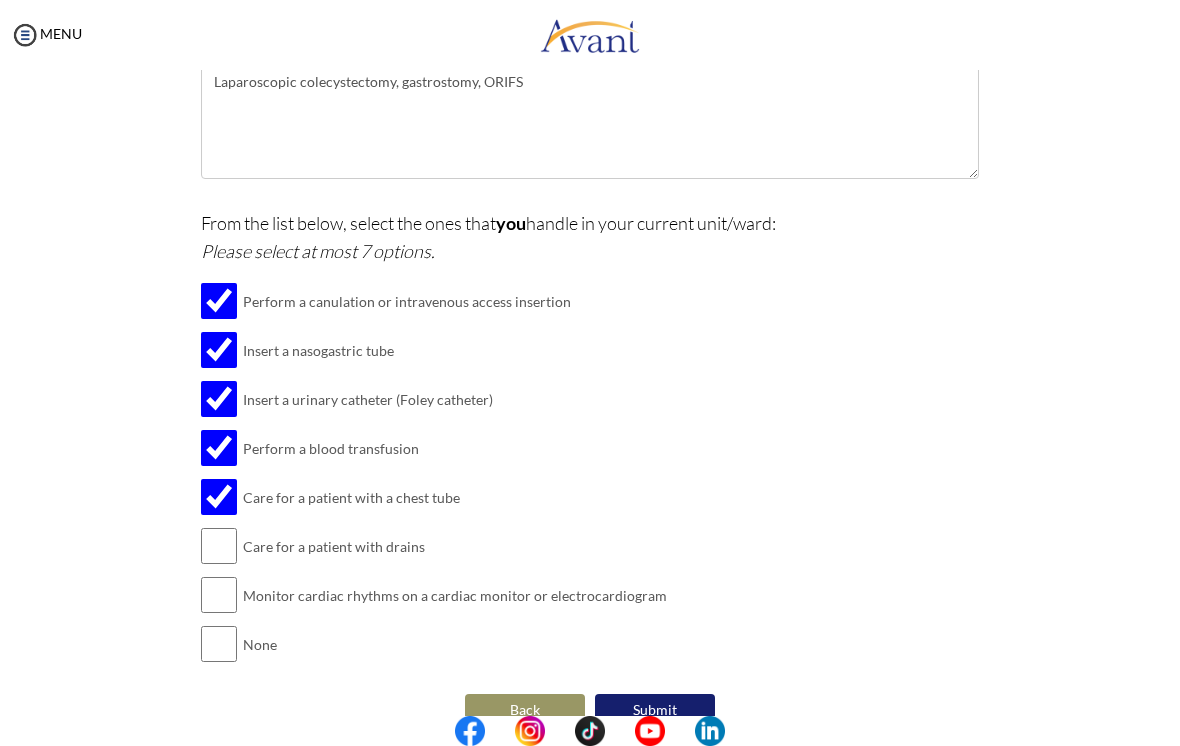 click at bounding box center (219, 546) 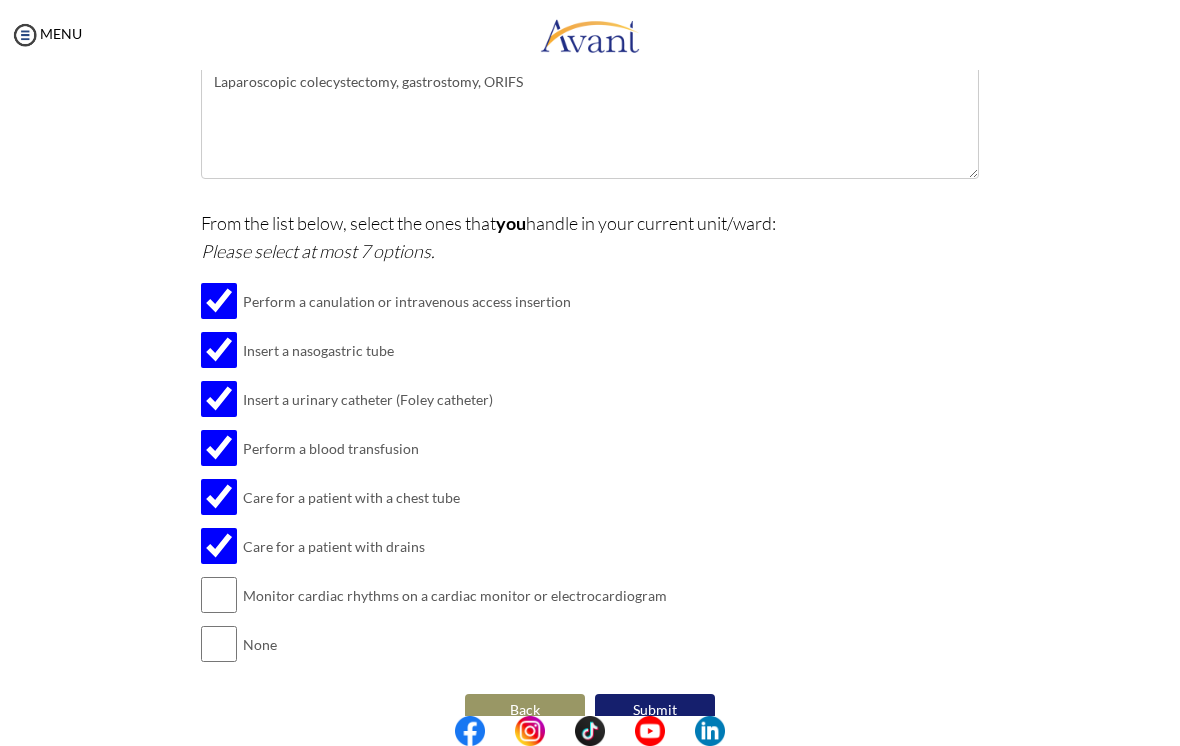 click at bounding box center [219, 595] 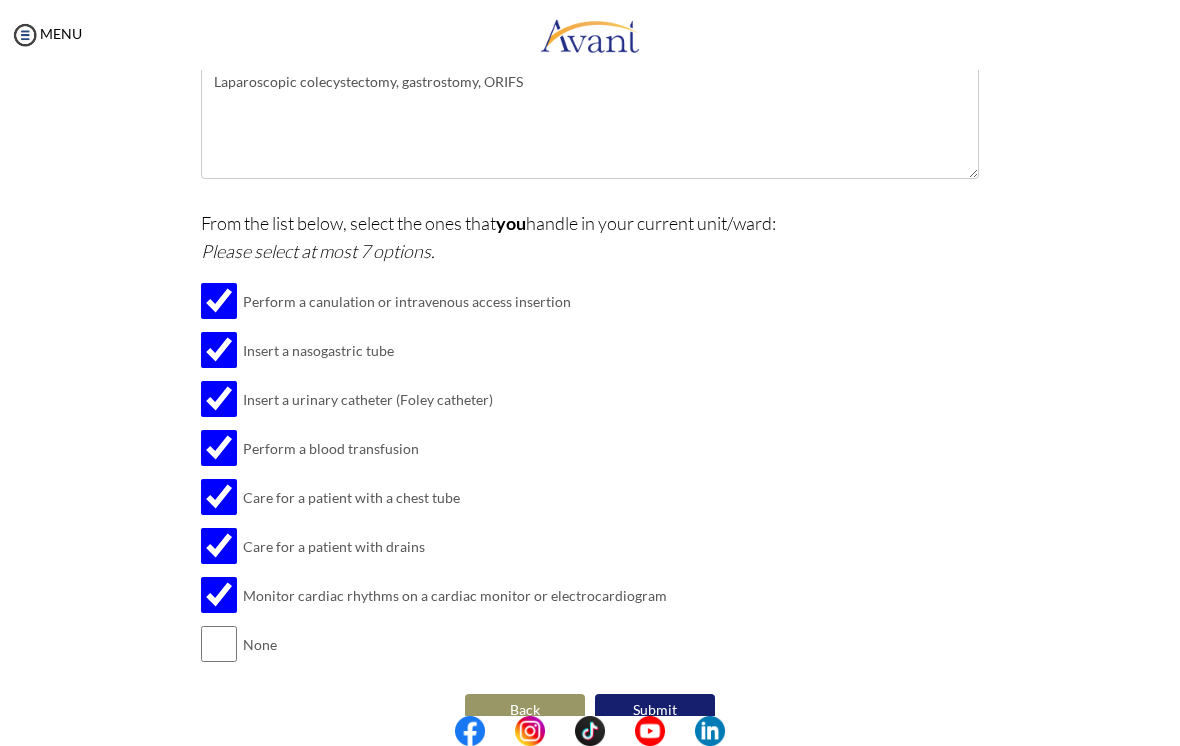 click at bounding box center (219, 644) 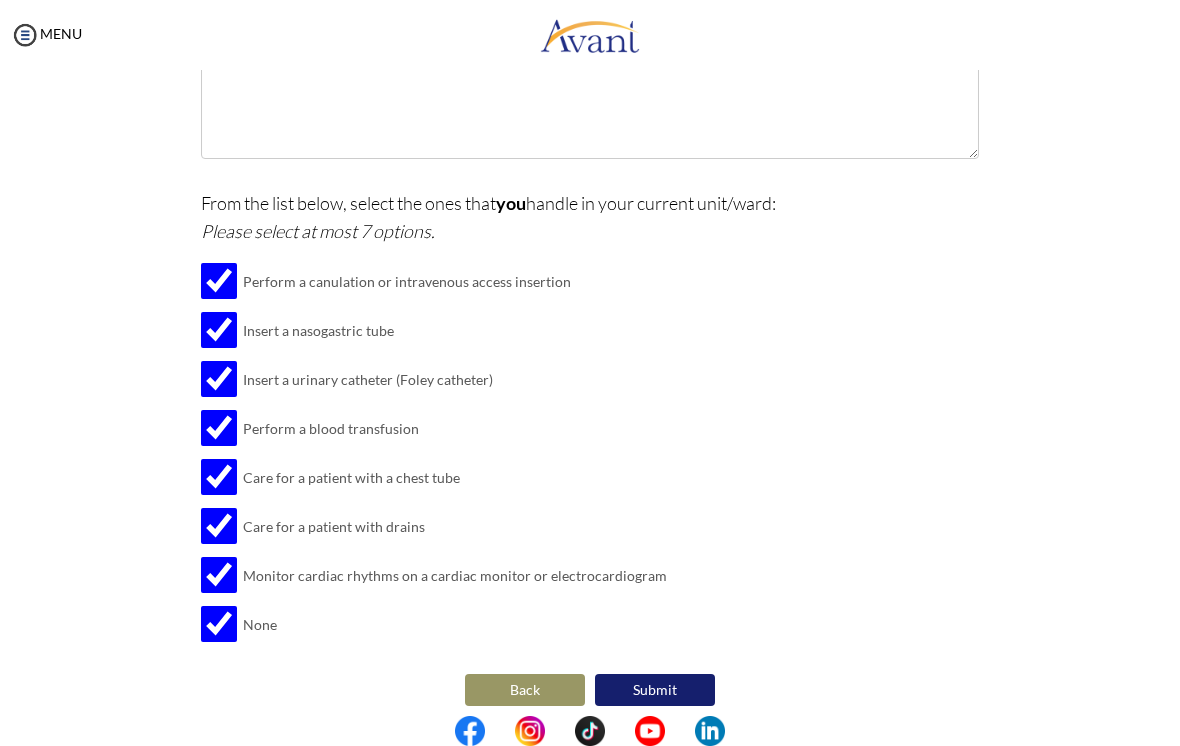 scroll, scrollTop: 437, scrollLeft: 0, axis: vertical 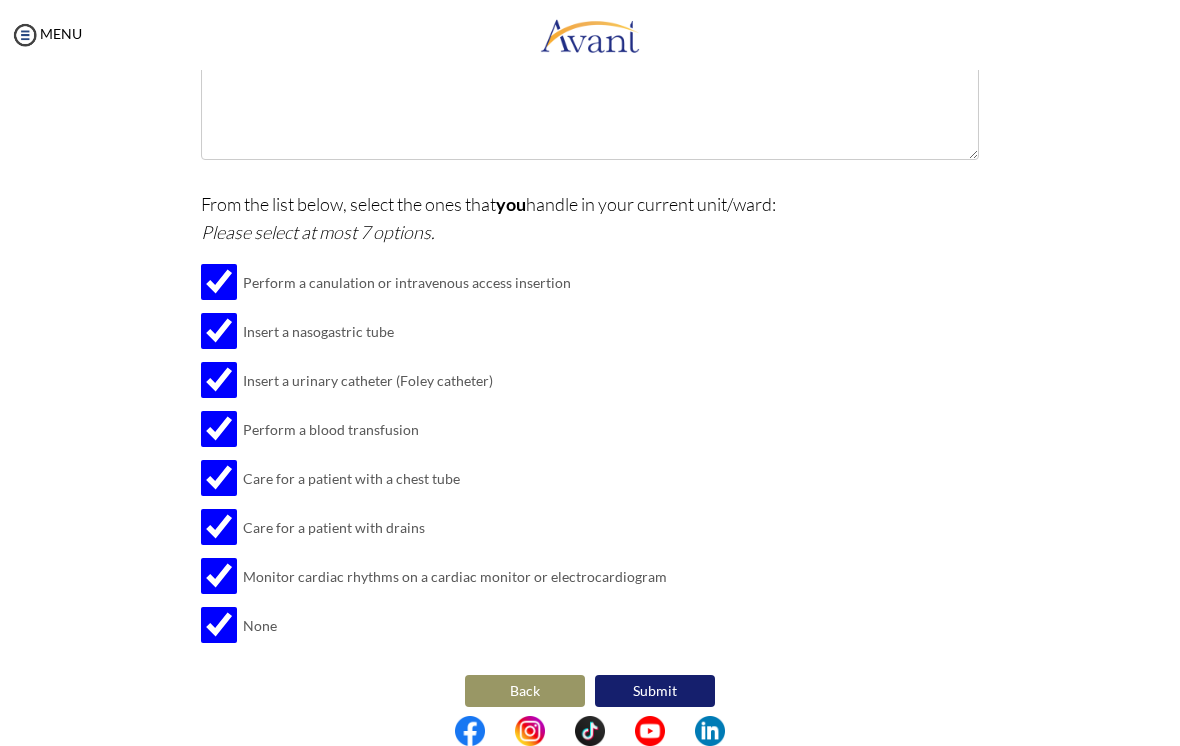 click at bounding box center [219, 625] 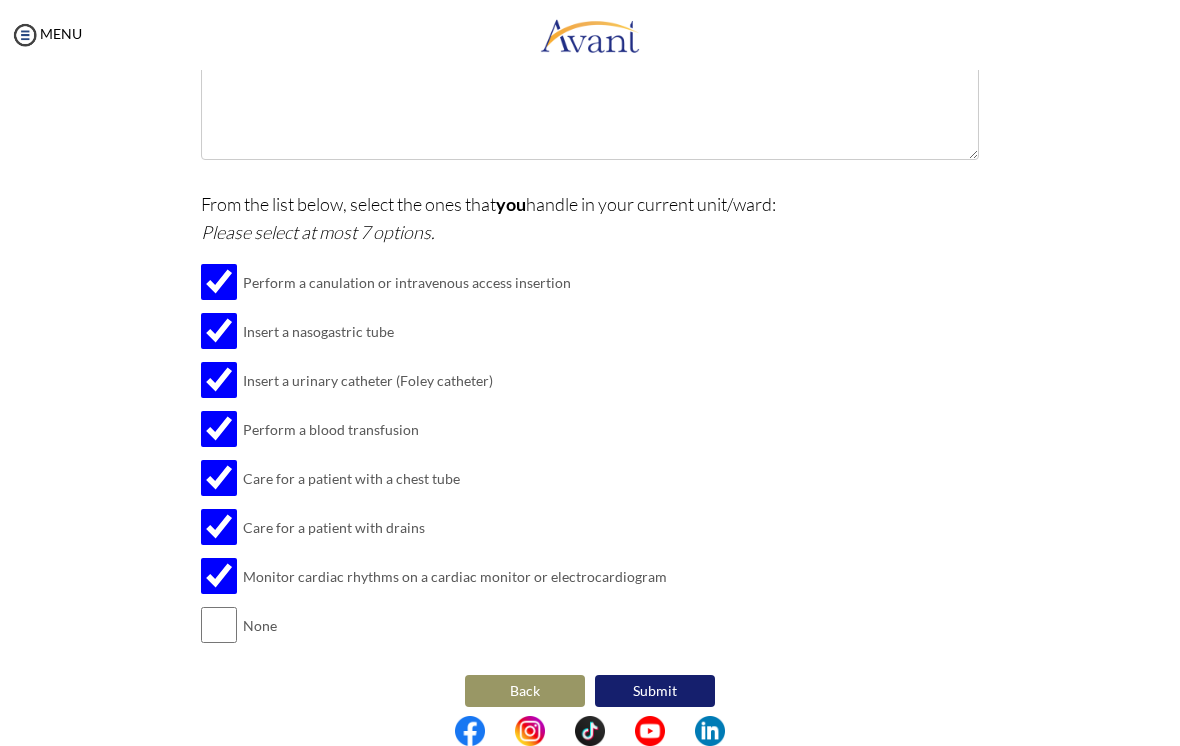 click on "Submit" at bounding box center [655, 691] 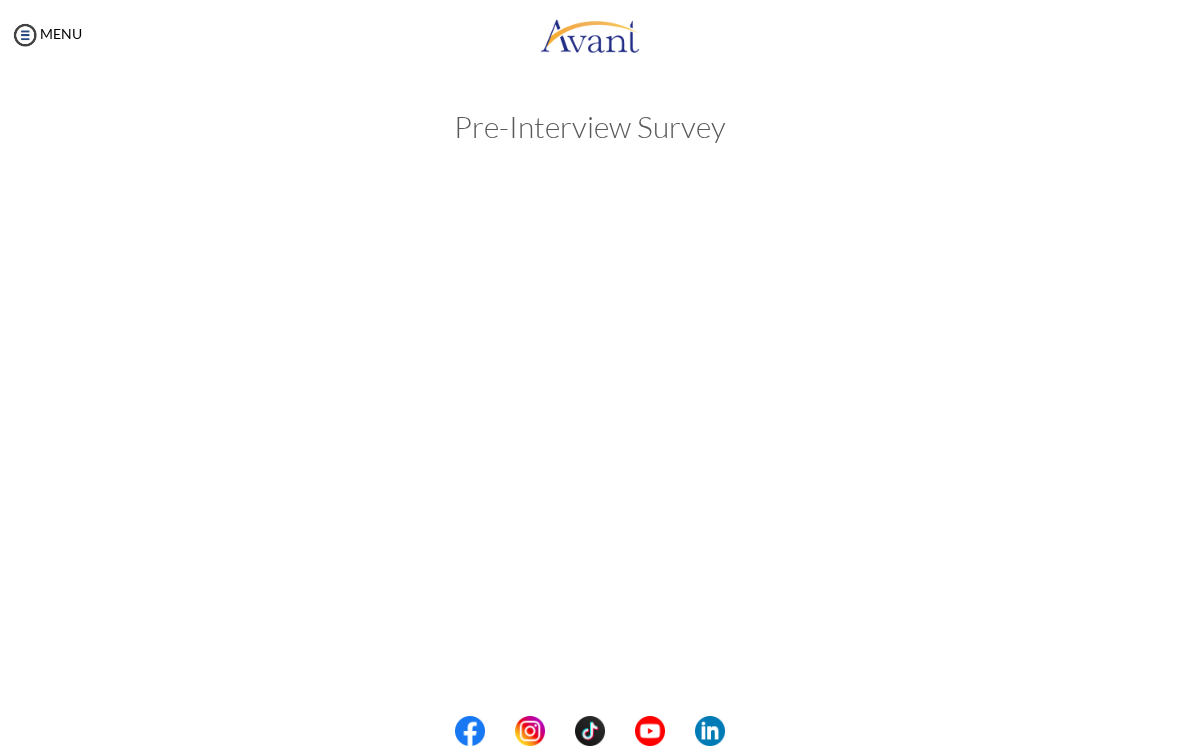 scroll, scrollTop: 0, scrollLeft: 0, axis: both 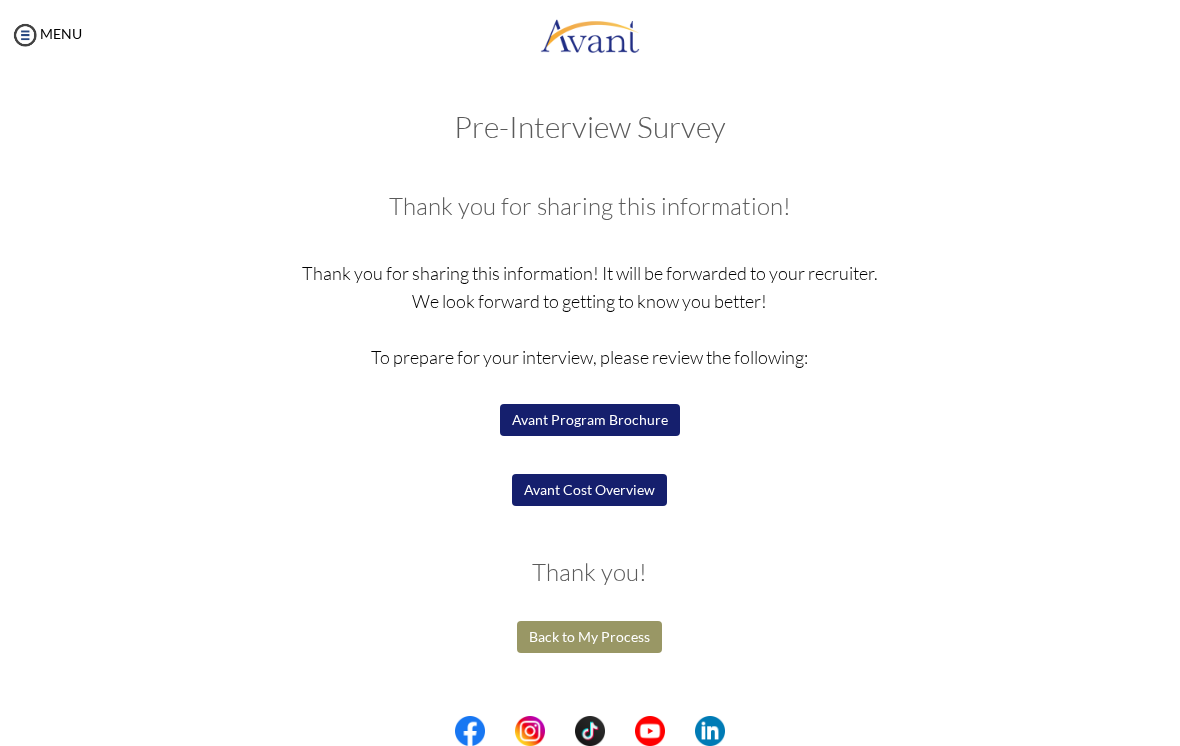 click on "Avant Program Brochure" at bounding box center [590, 420] 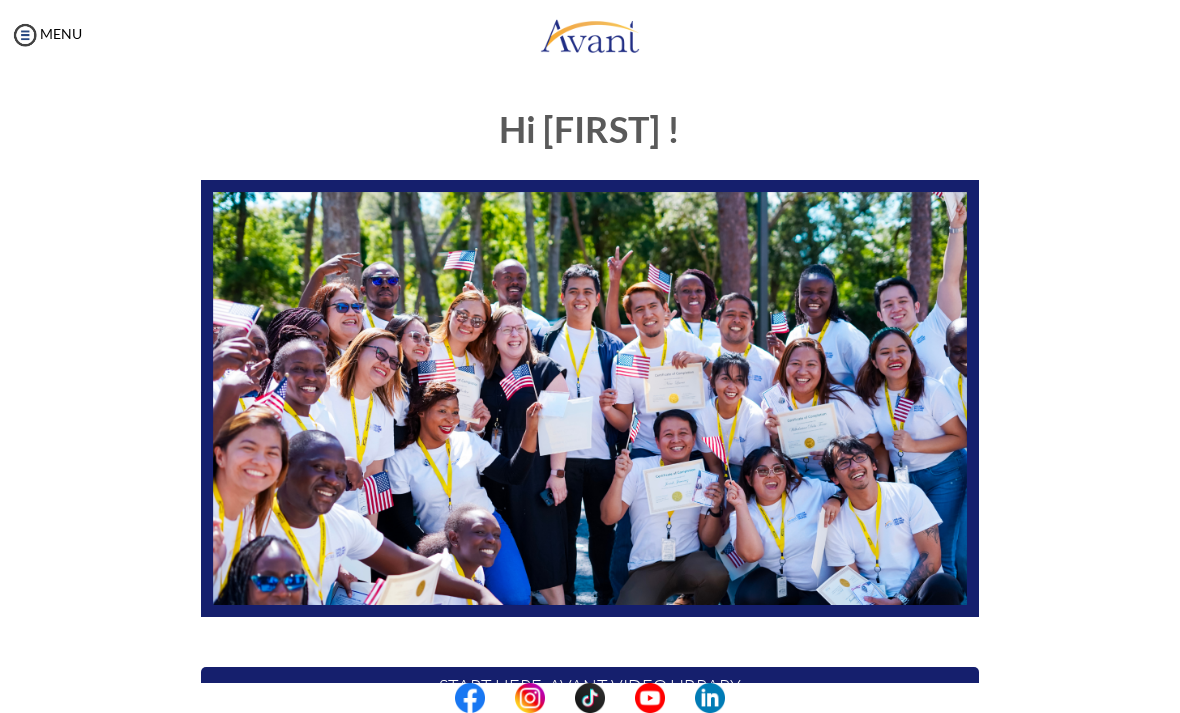 scroll, scrollTop: 0, scrollLeft: 0, axis: both 